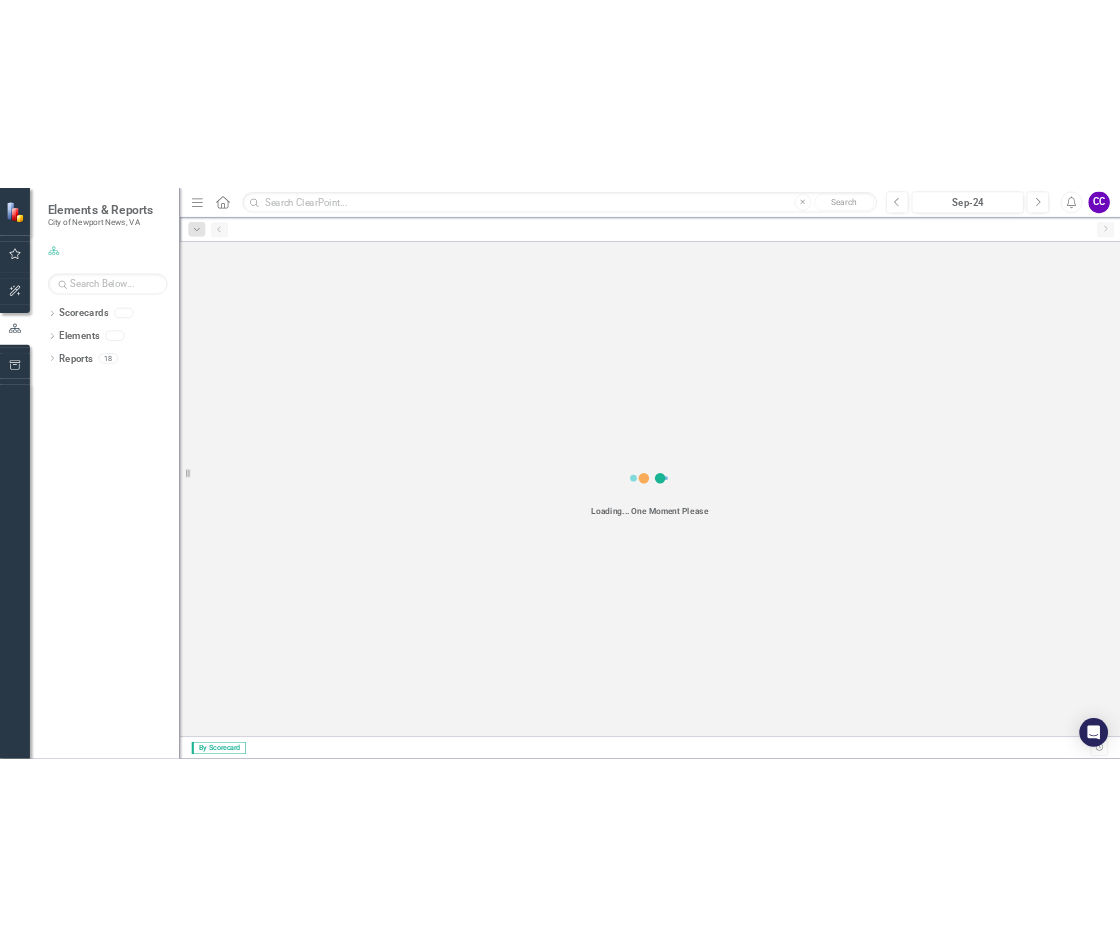 scroll, scrollTop: 0, scrollLeft: 0, axis: both 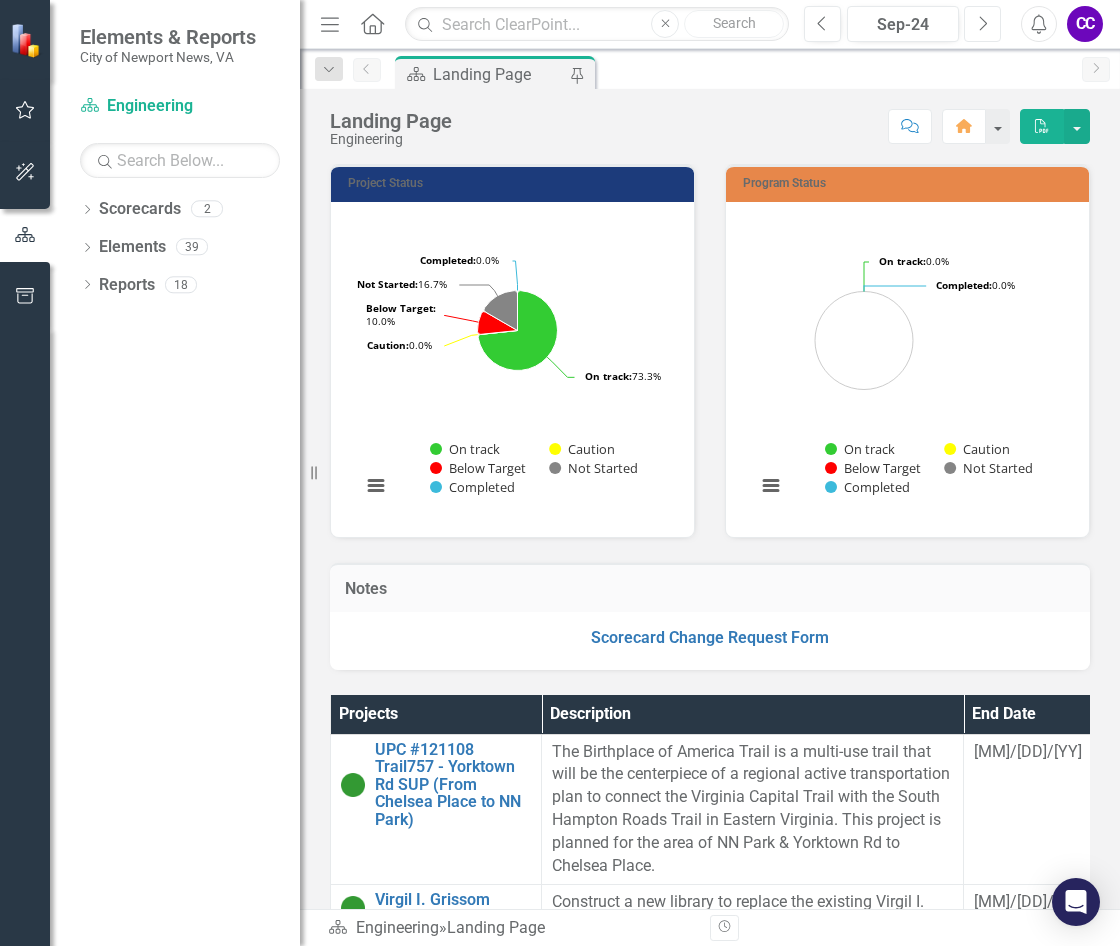 click on "Next" at bounding box center (982, 24) 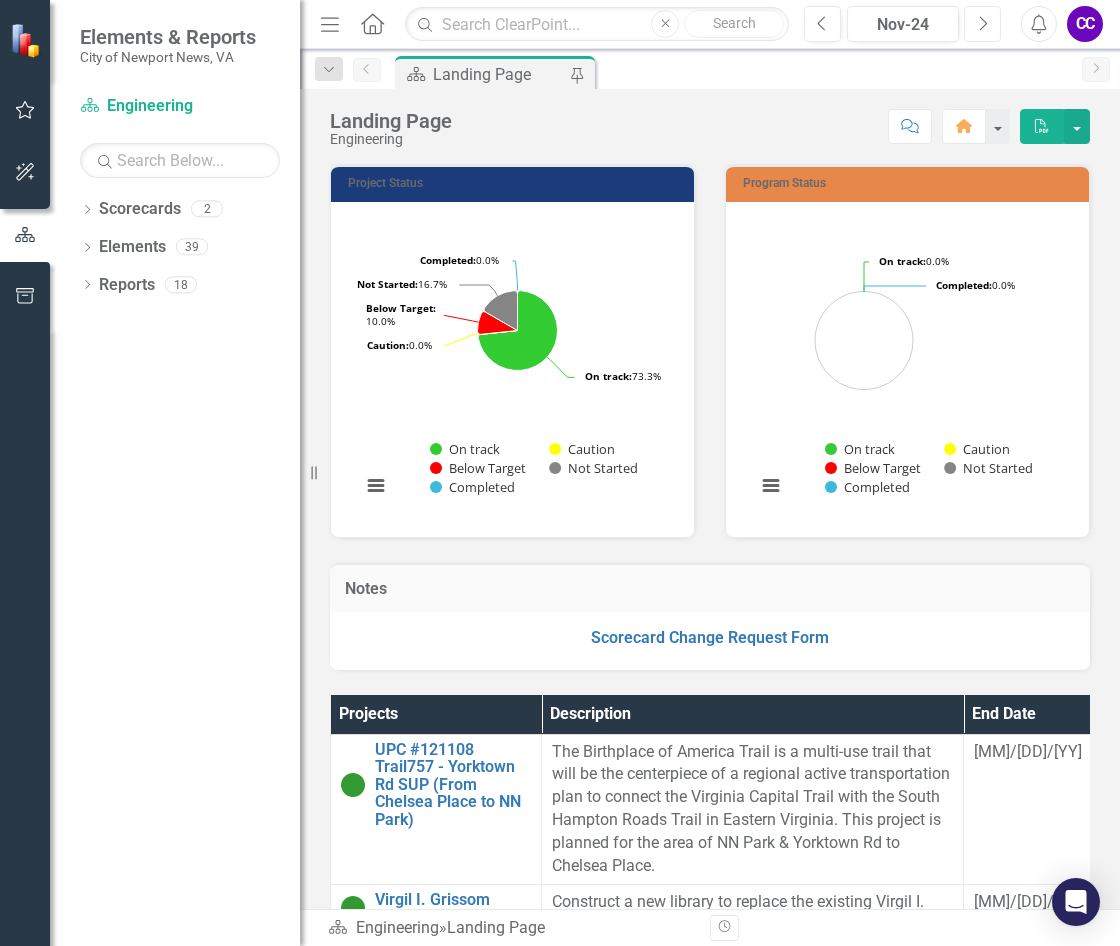 click on "Next" at bounding box center [982, 24] 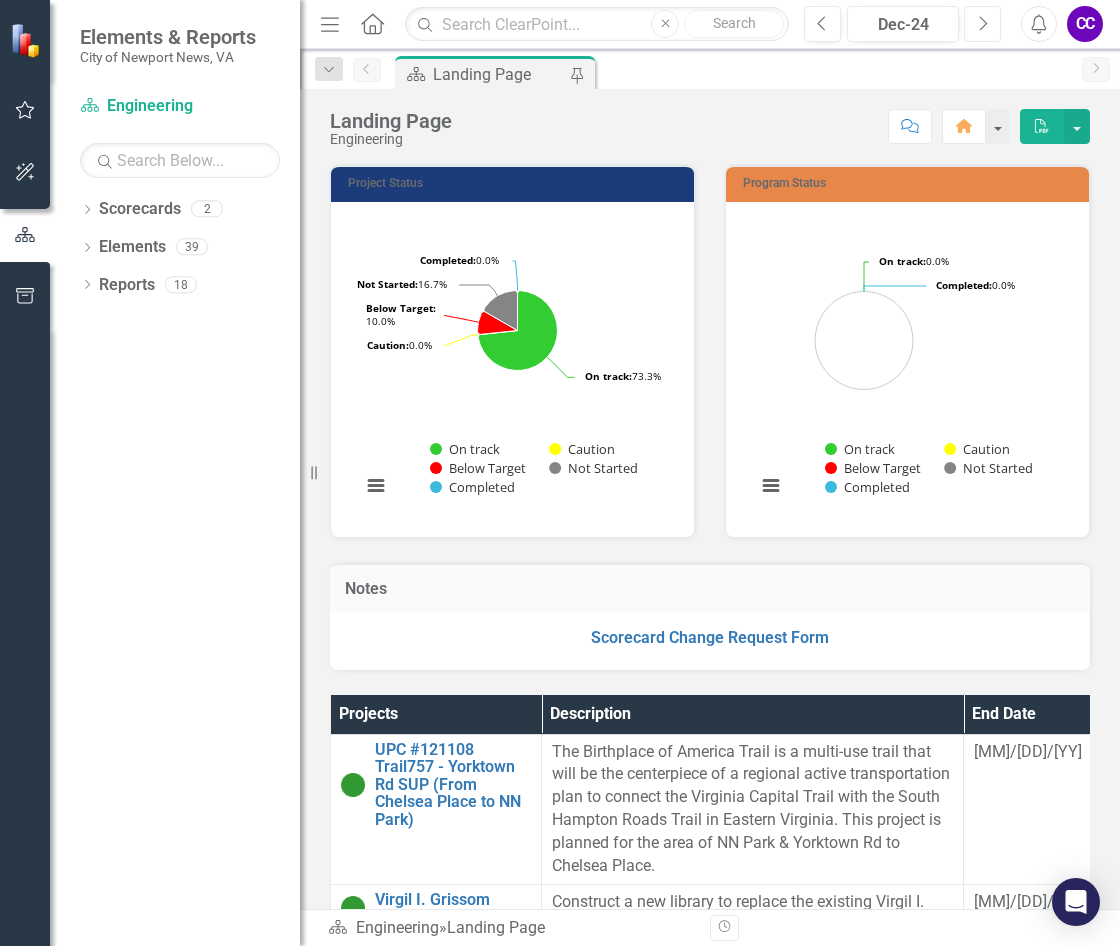 click on "Next" at bounding box center (982, 24) 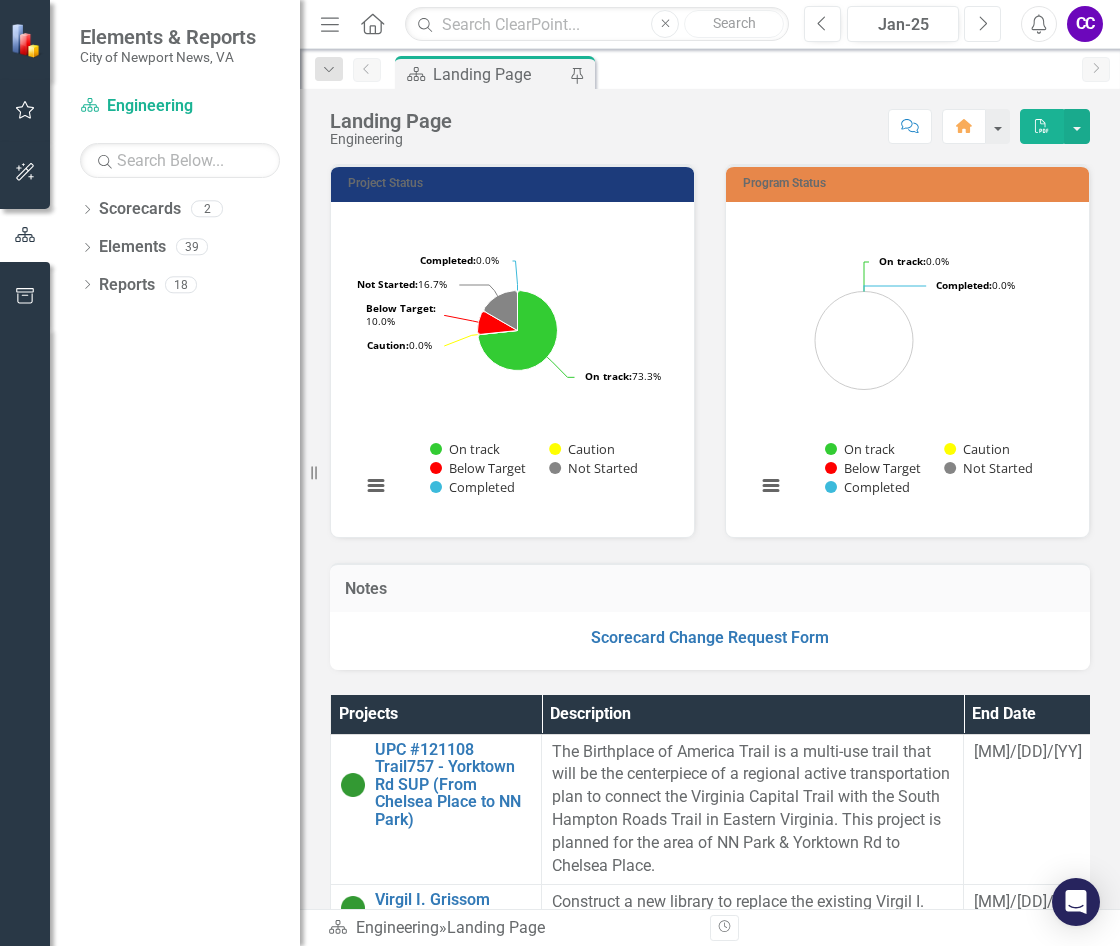 click on "Next" at bounding box center [982, 24] 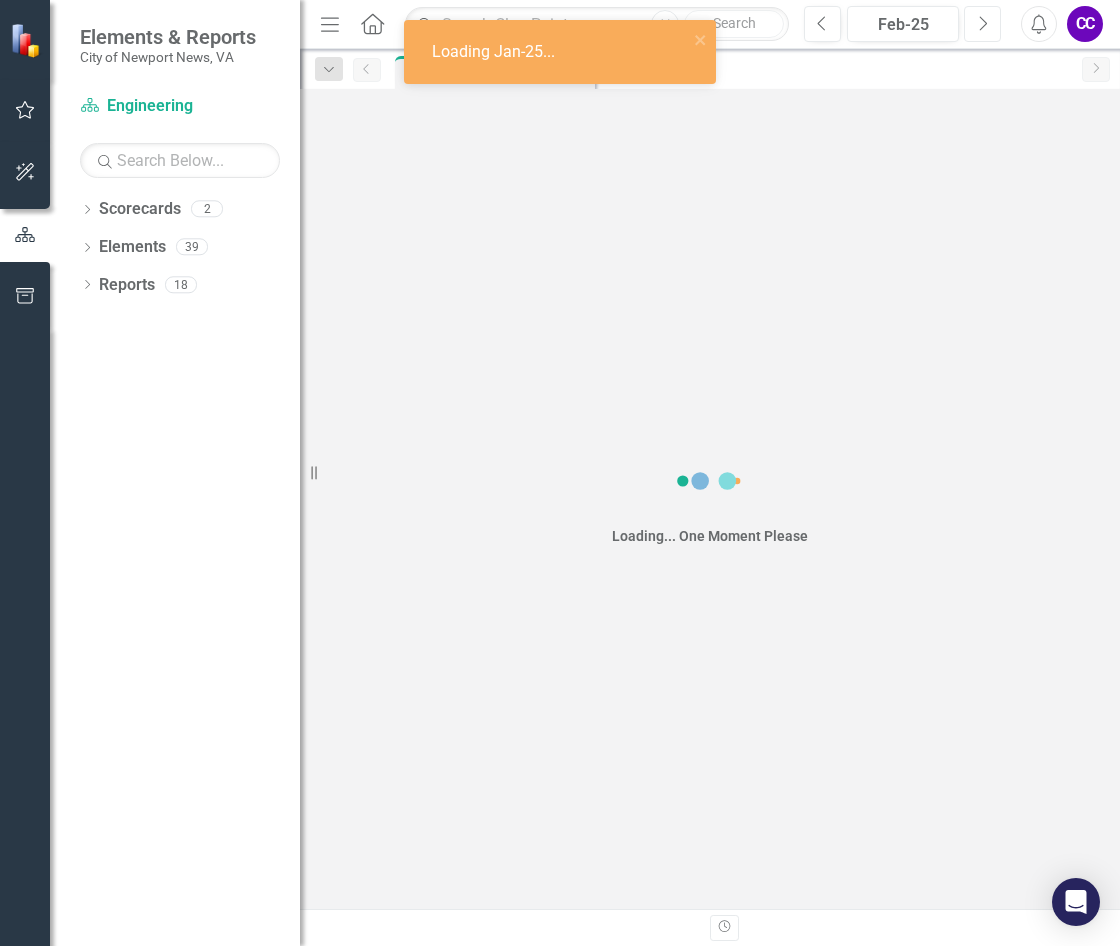 click on "Next" at bounding box center [982, 24] 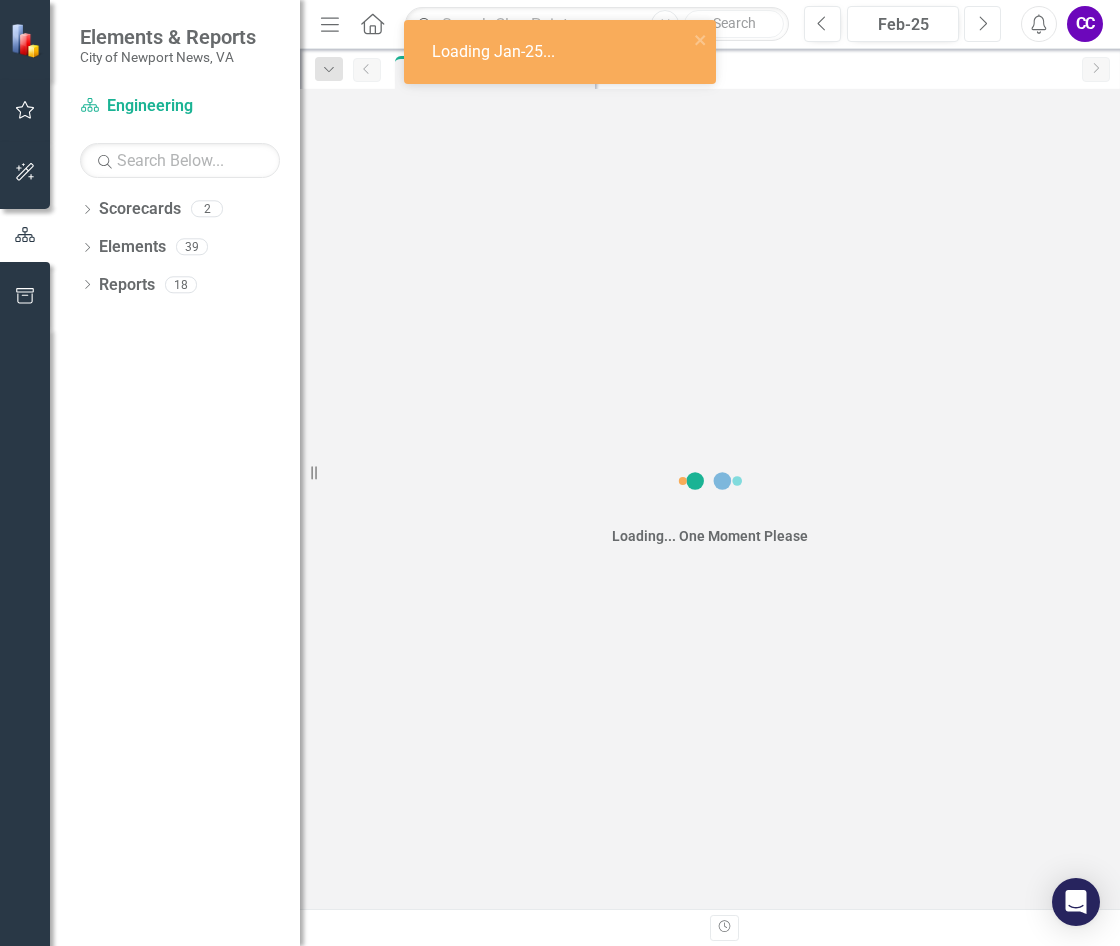 click on "Next" at bounding box center (982, 24) 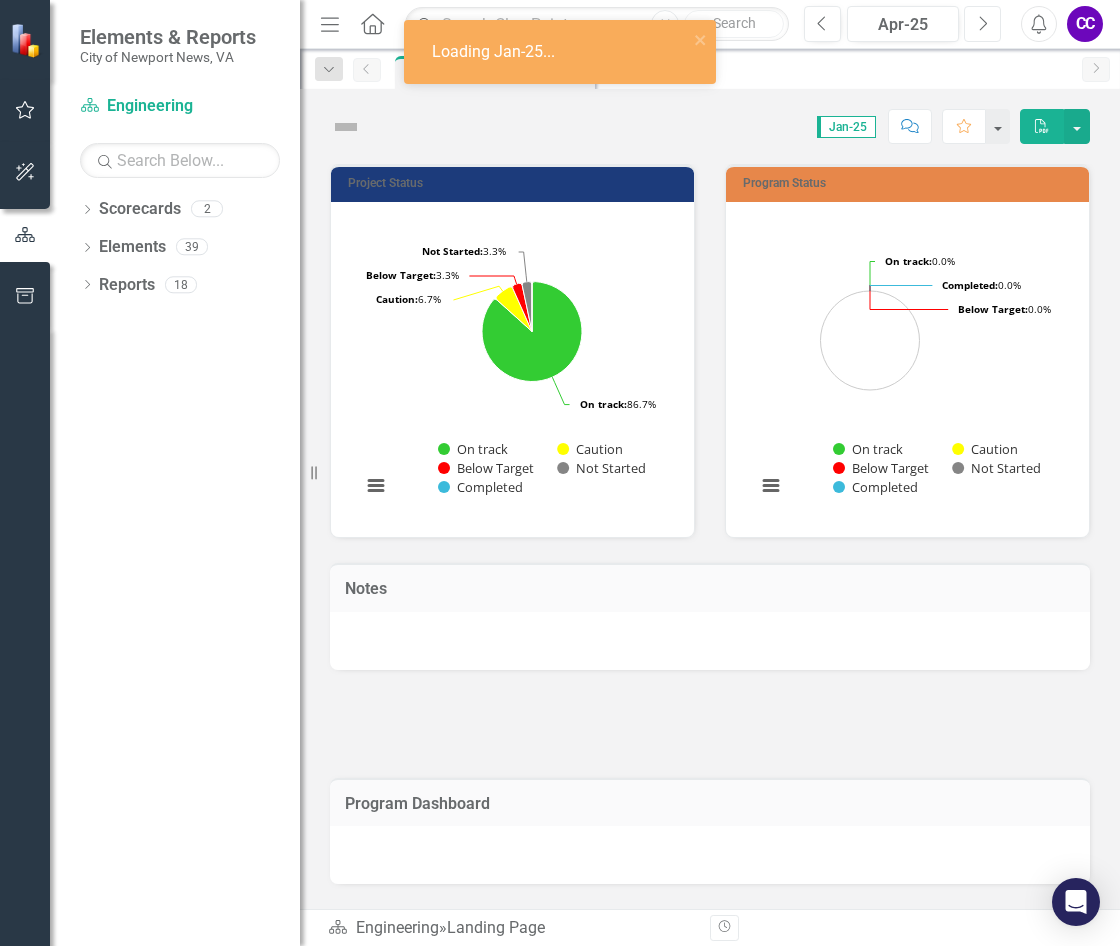 click on "Next" at bounding box center [982, 24] 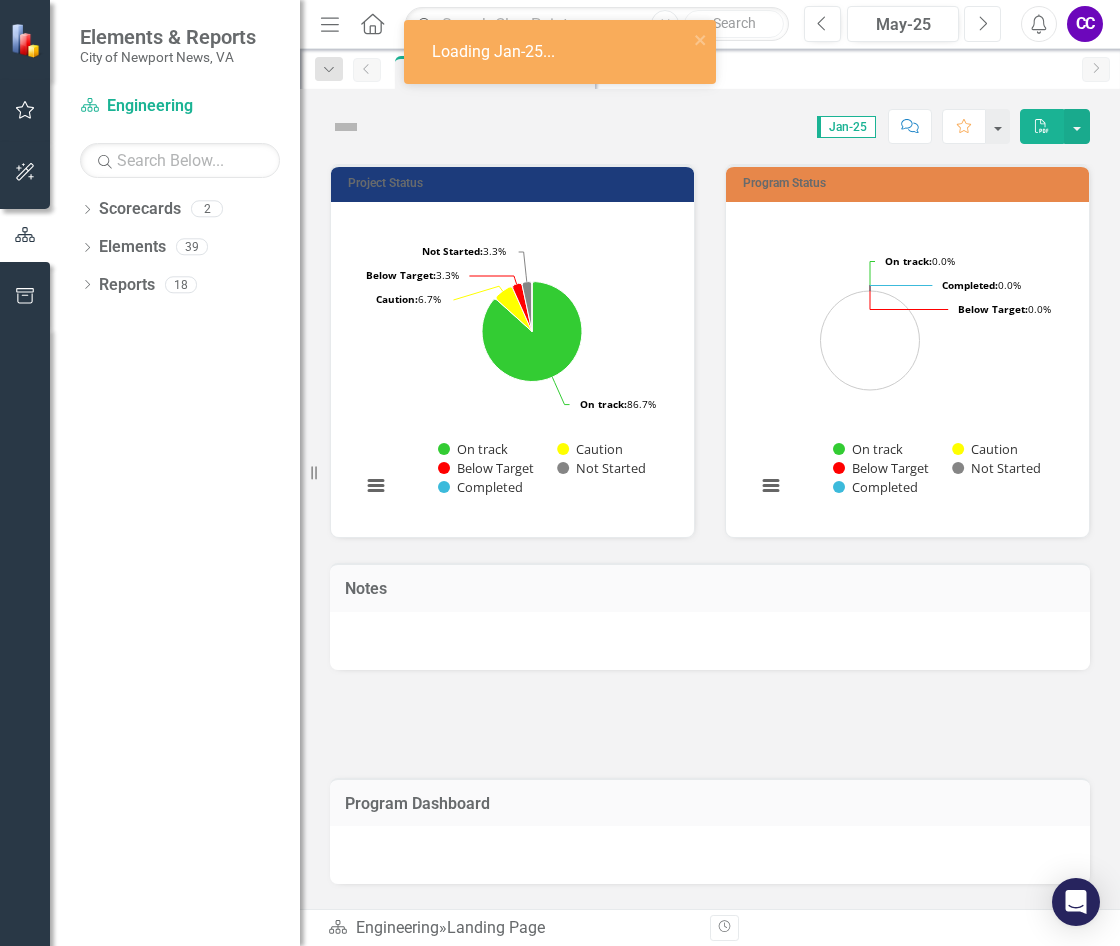 click on "Next" at bounding box center [982, 24] 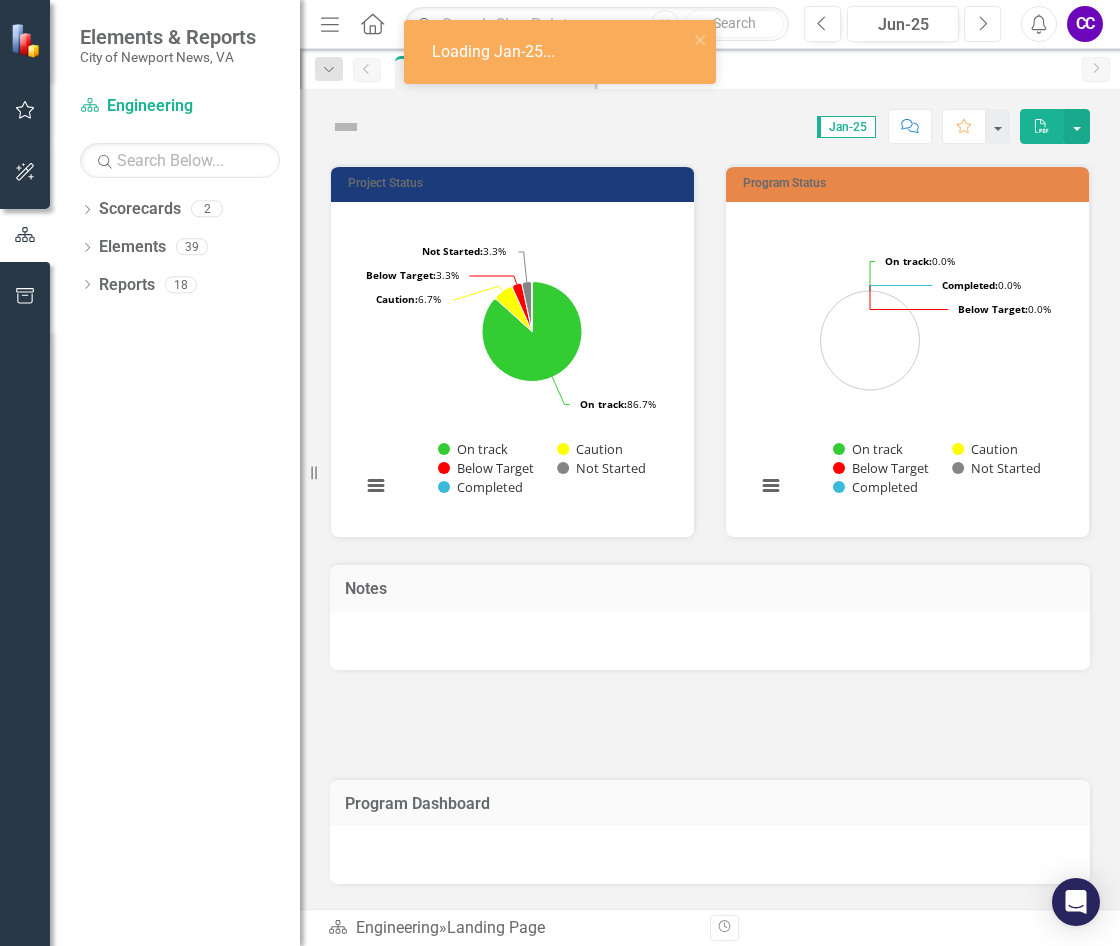click on "Next" at bounding box center (982, 24) 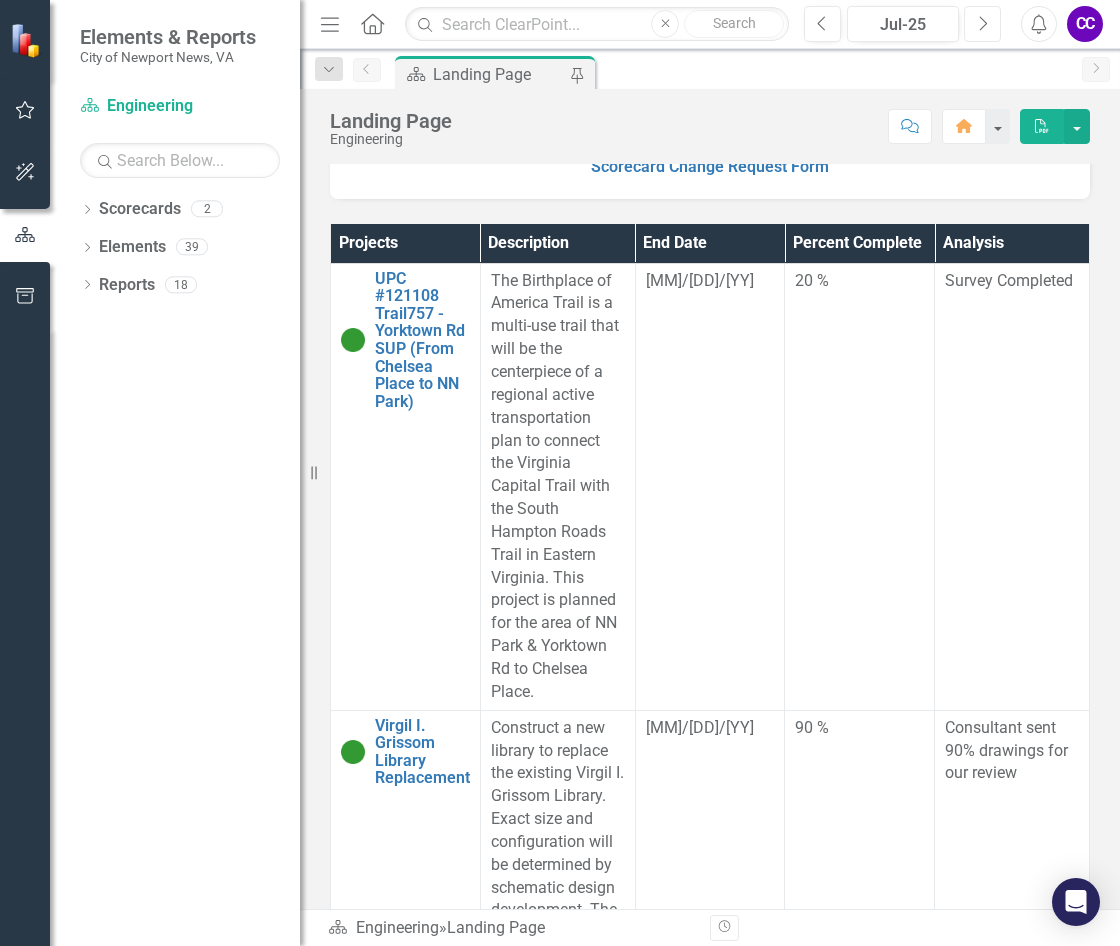 scroll, scrollTop: 500, scrollLeft: 0, axis: vertical 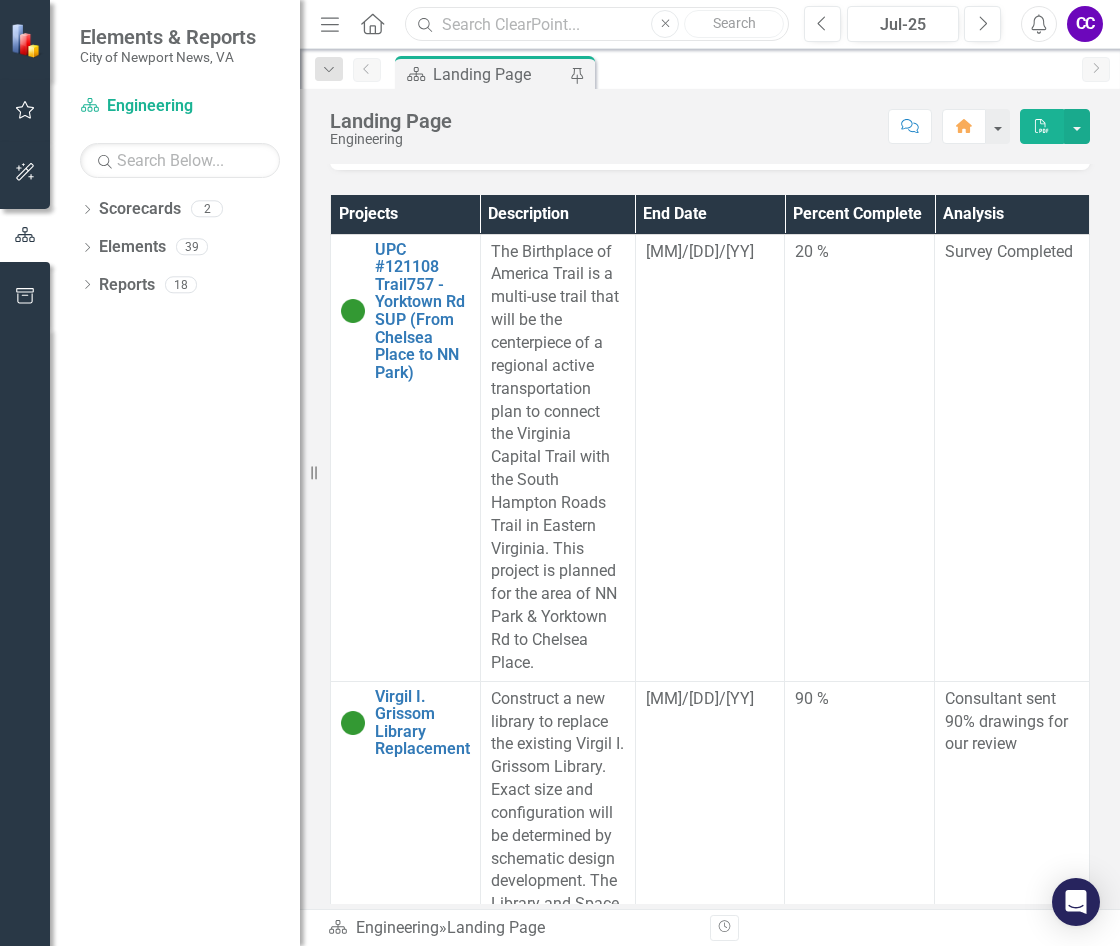 click at bounding box center (597, 24) 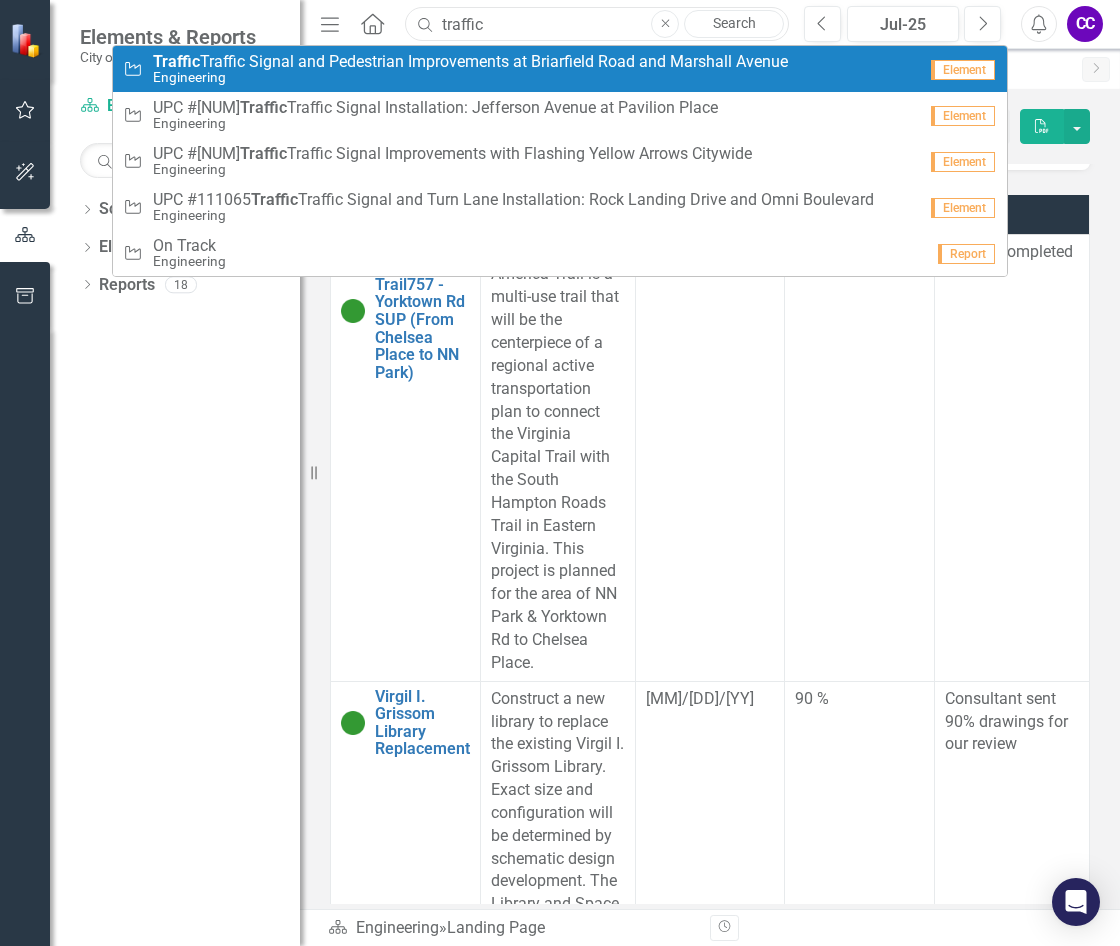 type on "traffic" 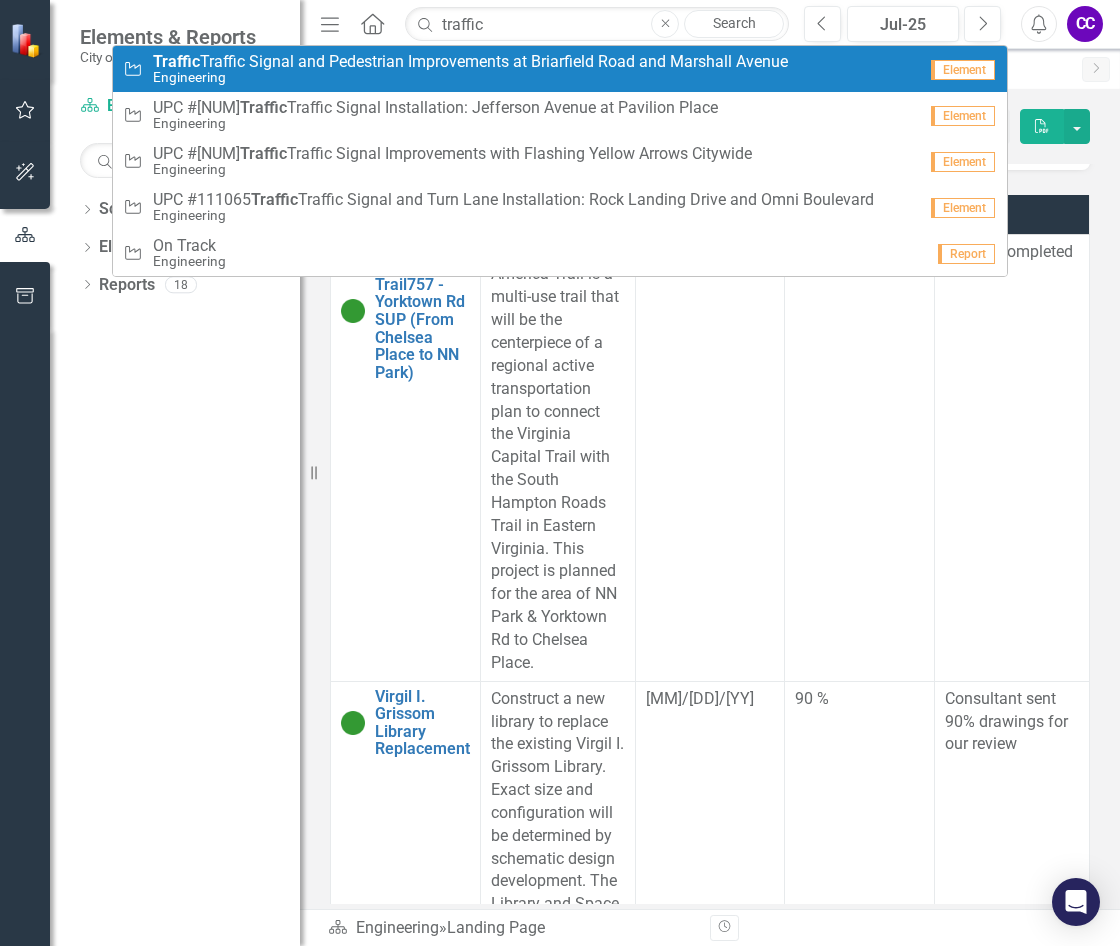 click on "Engineering" at bounding box center [470, 77] 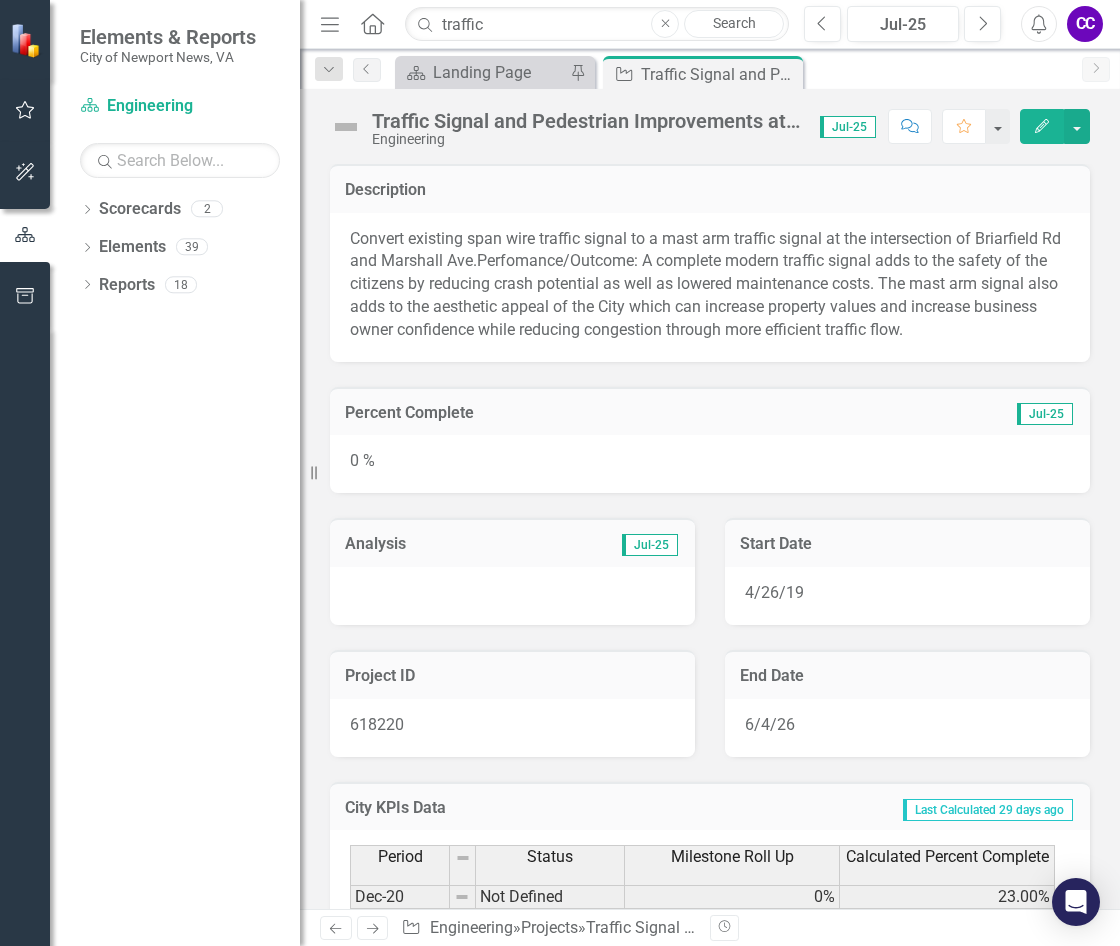 click at bounding box center [512, 596] 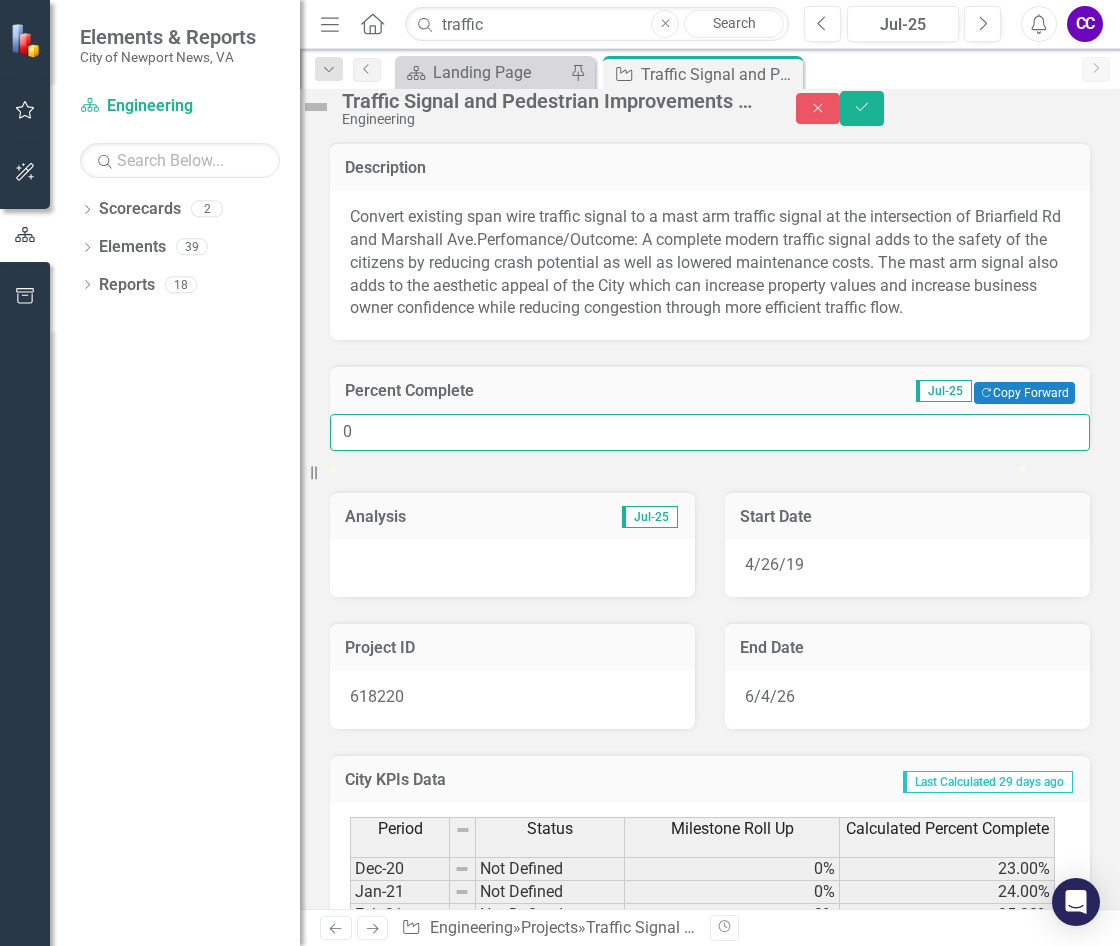 click on "0" at bounding box center (710, 432) 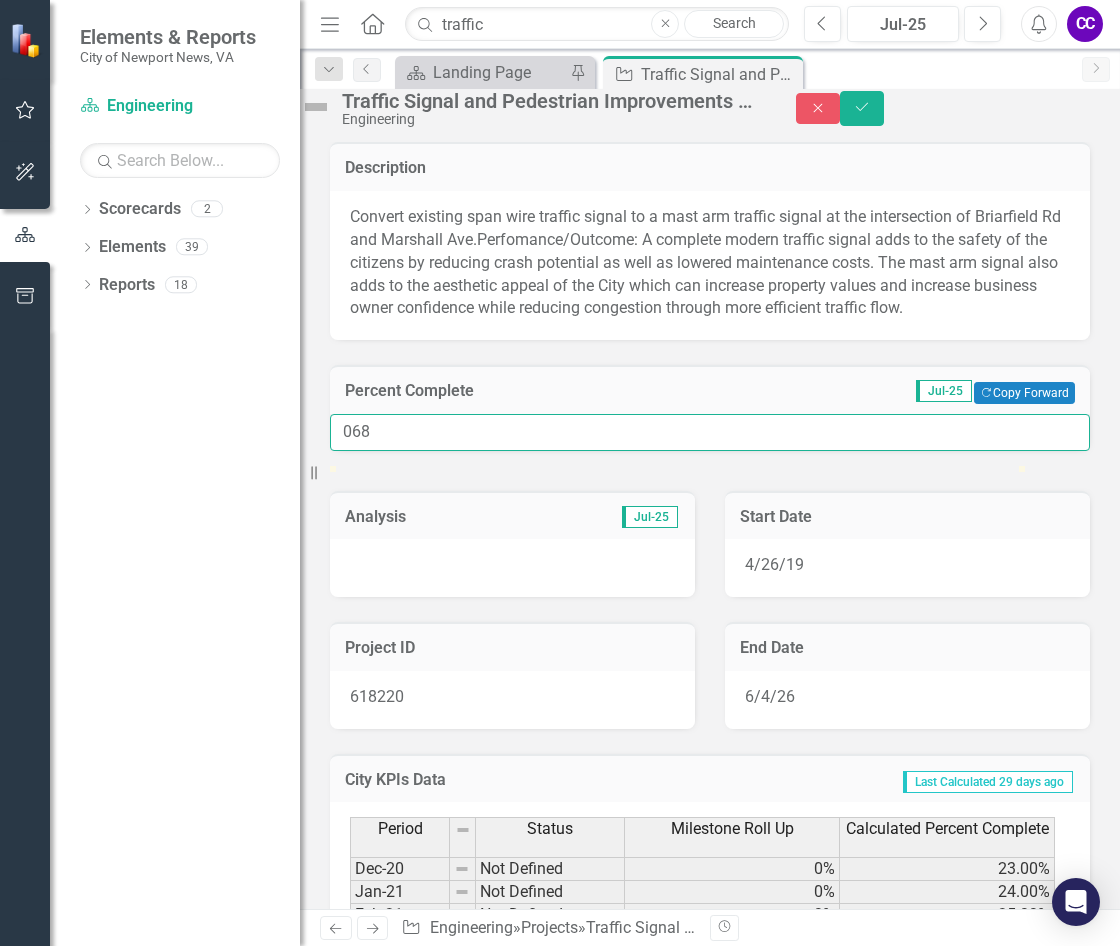 type on "068" 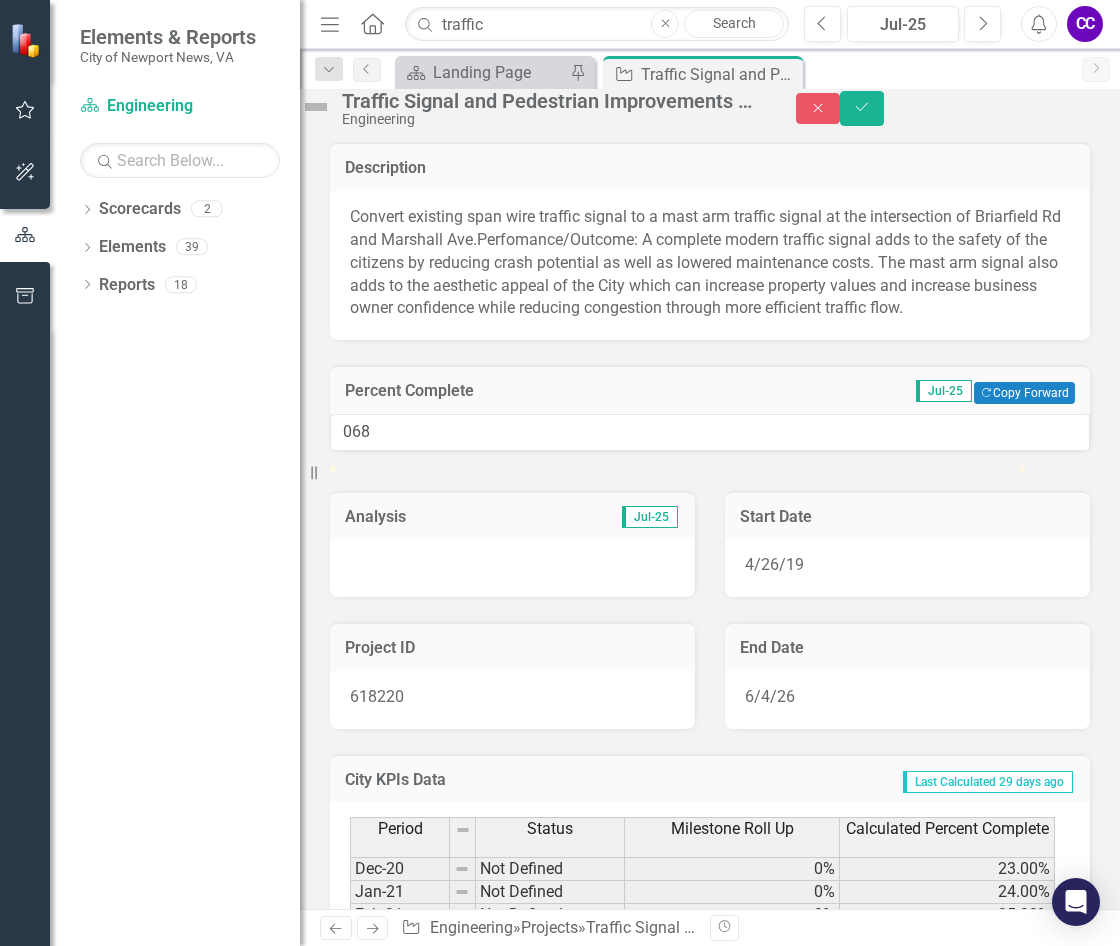 click at bounding box center [512, 568] 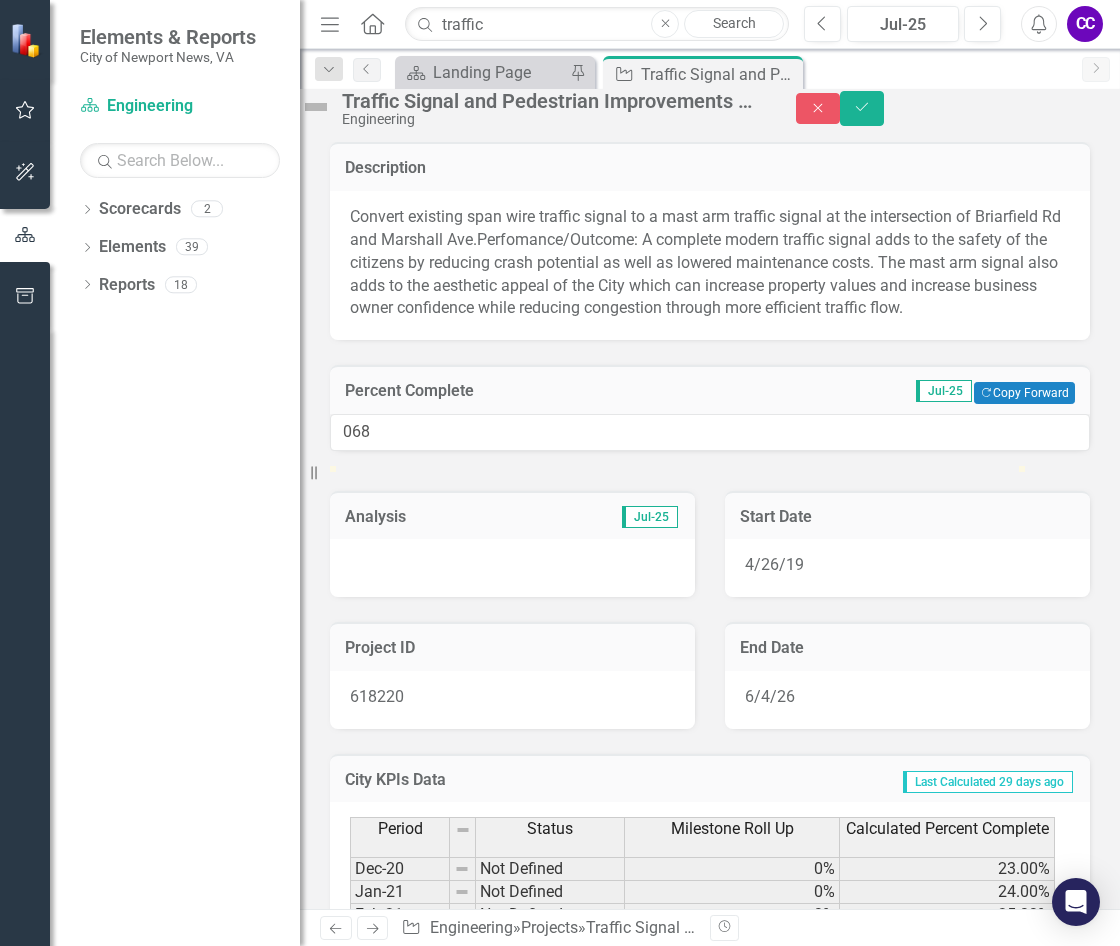 click at bounding box center (512, 568) 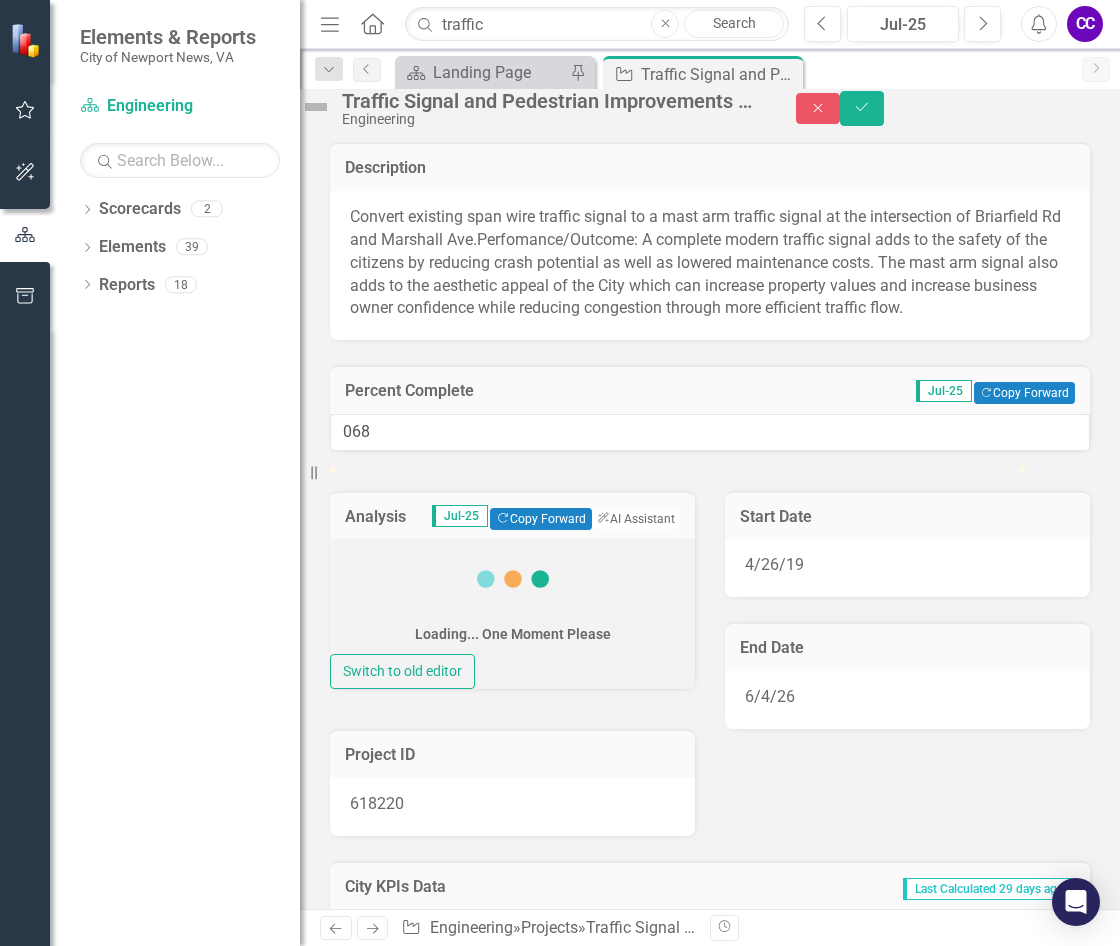click on "Loading... One Moment Please" at bounding box center [512, 596] 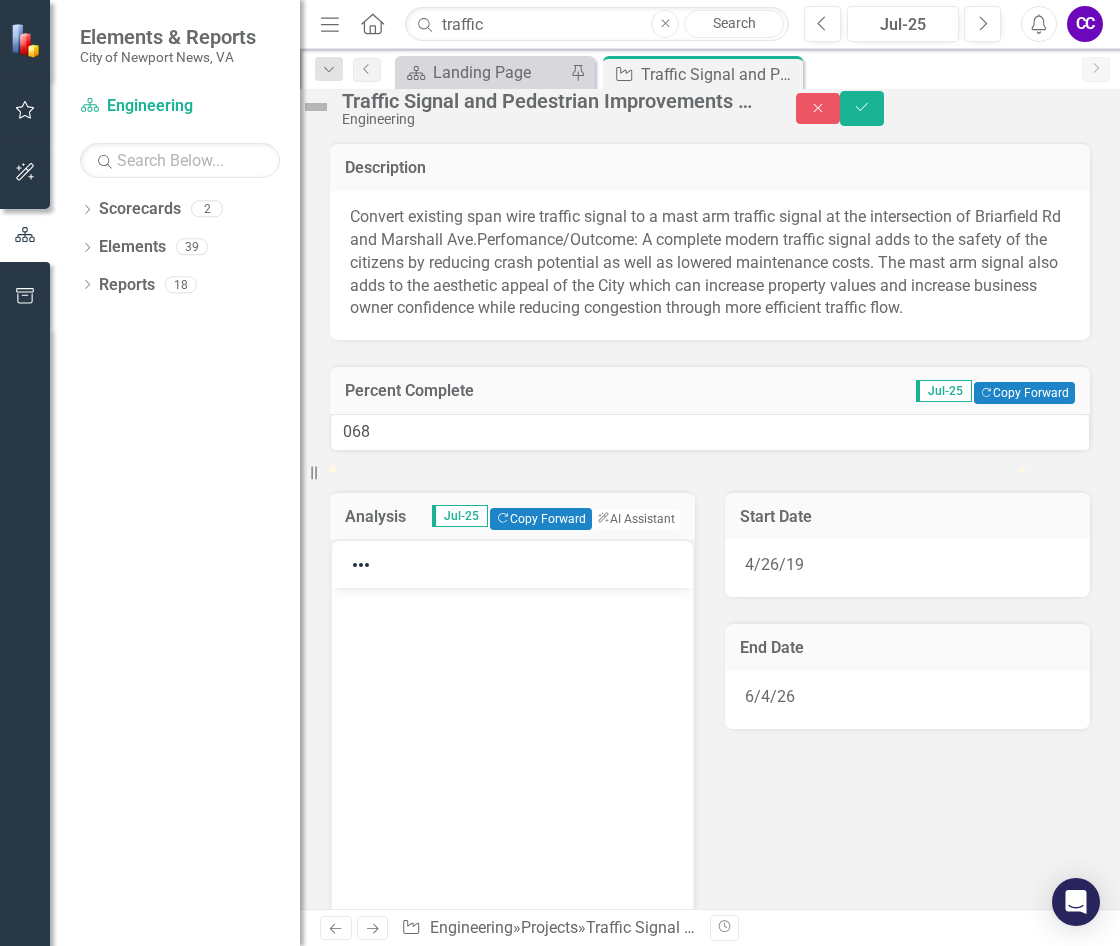 scroll, scrollTop: 0, scrollLeft: 0, axis: both 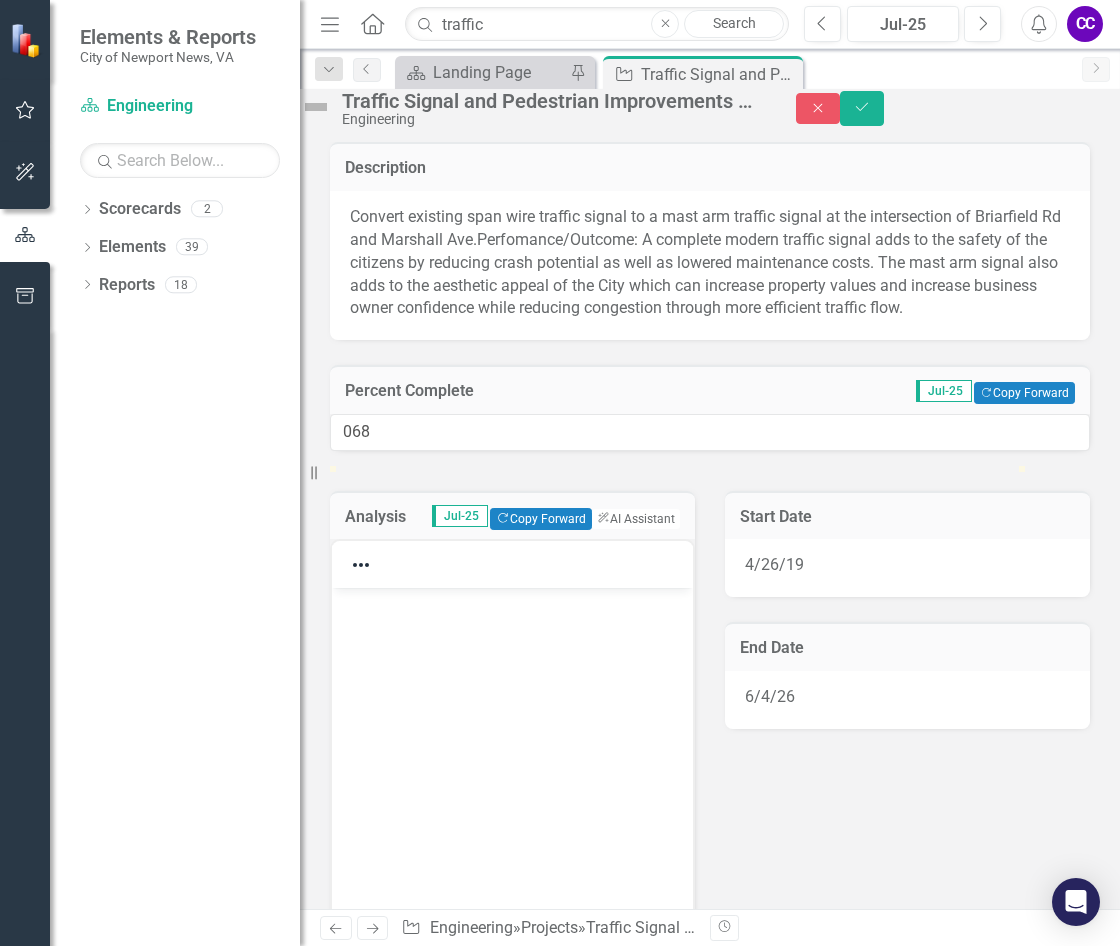 click at bounding box center [512, 738] 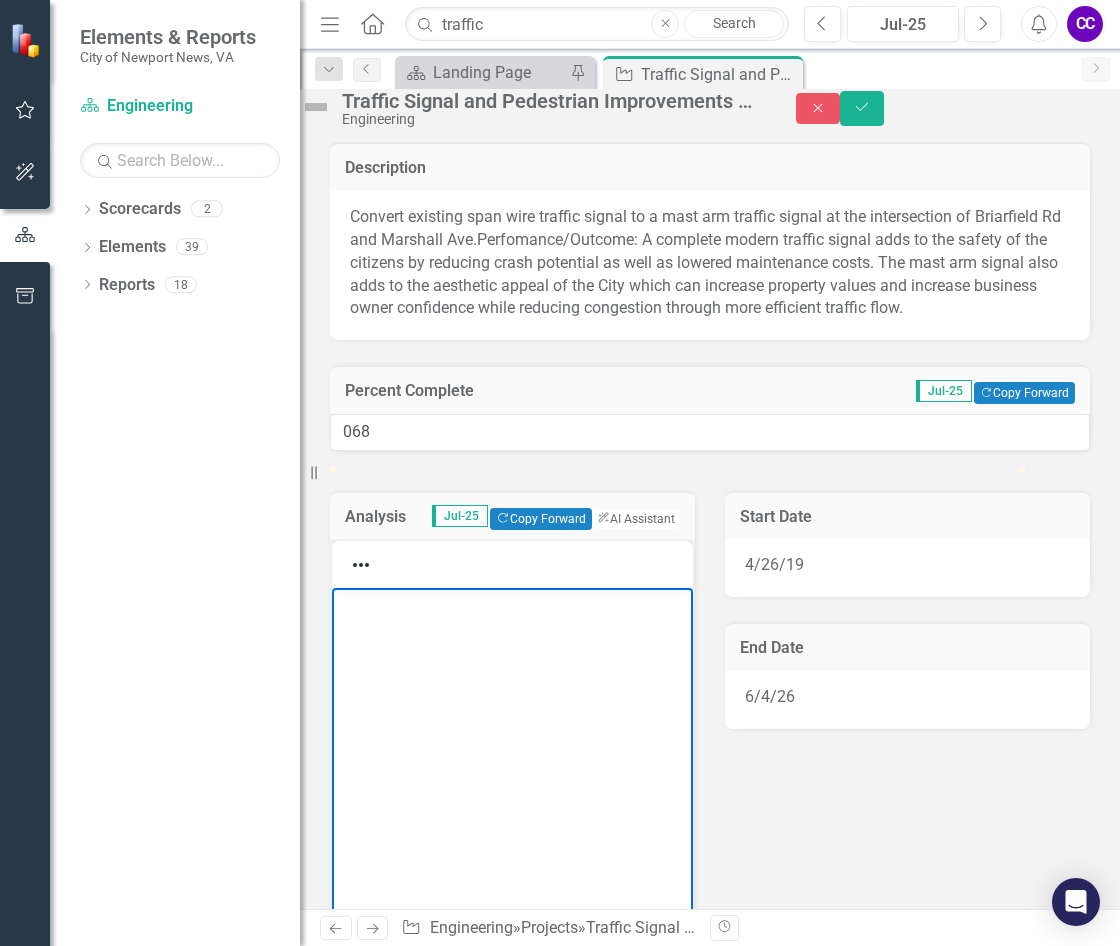 paste 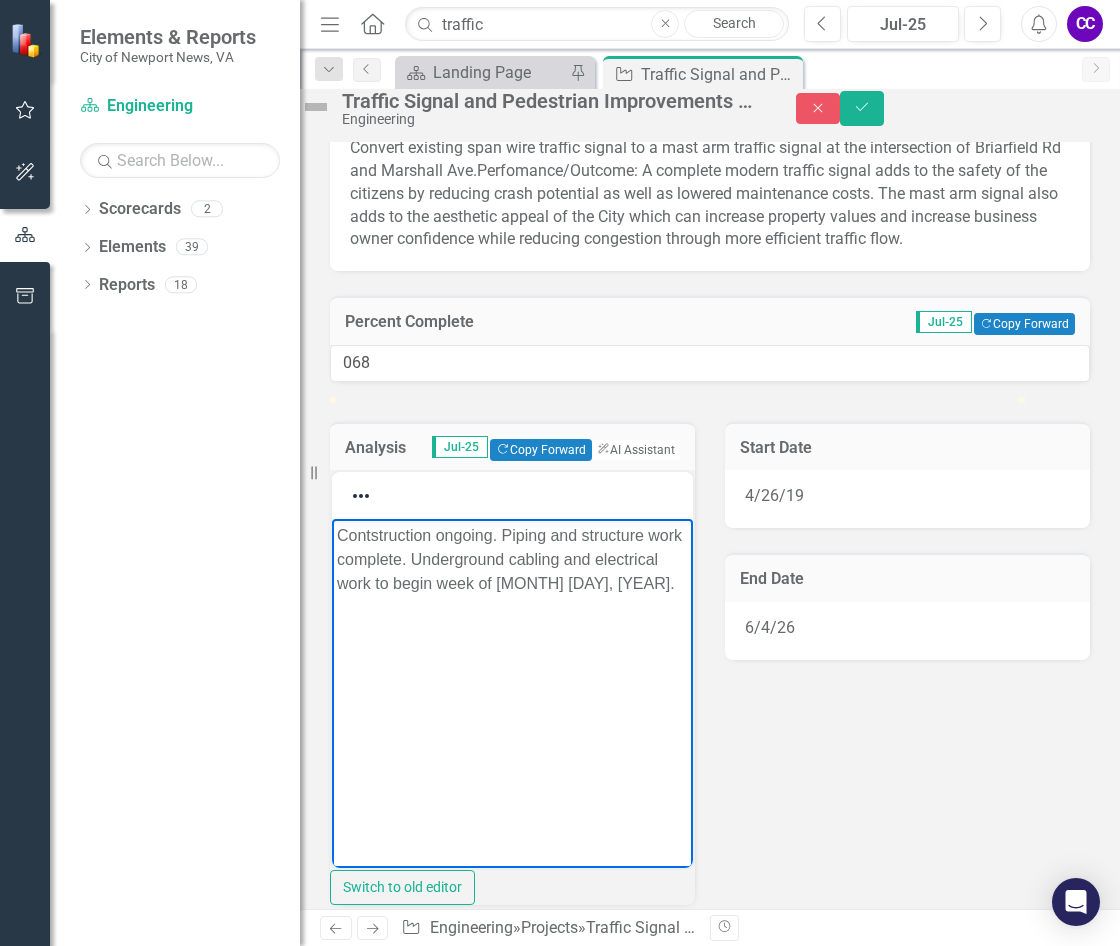 scroll, scrollTop: 100, scrollLeft: 0, axis: vertical 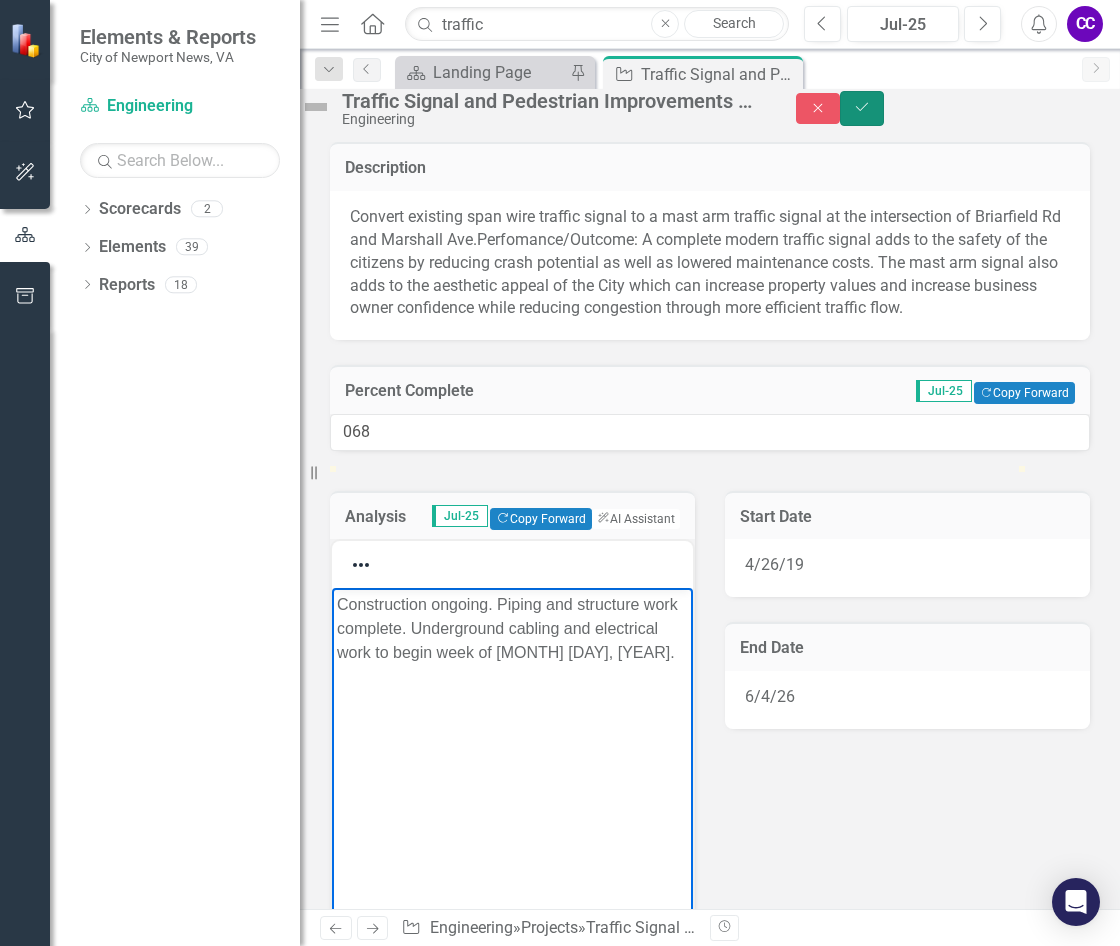 click on "Save" at bounding box center [862, 108] 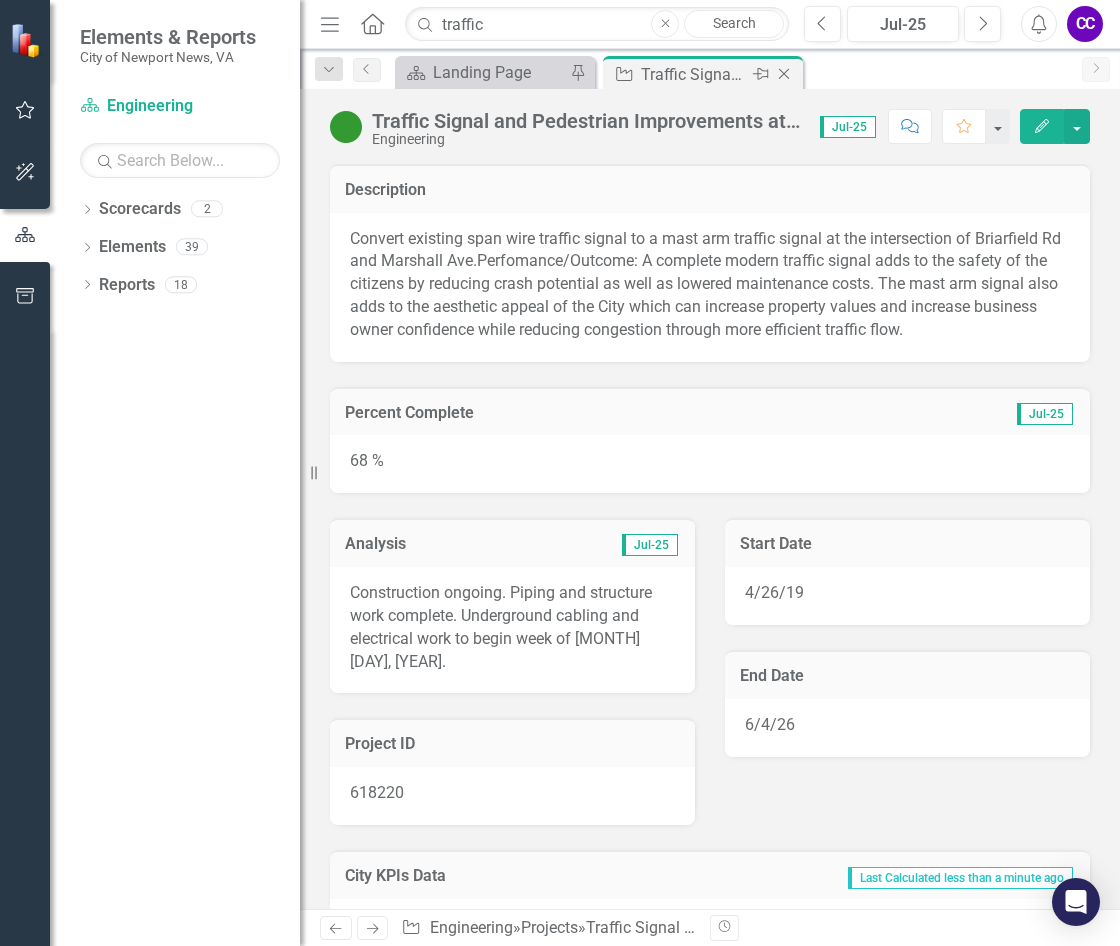 click on "Close" 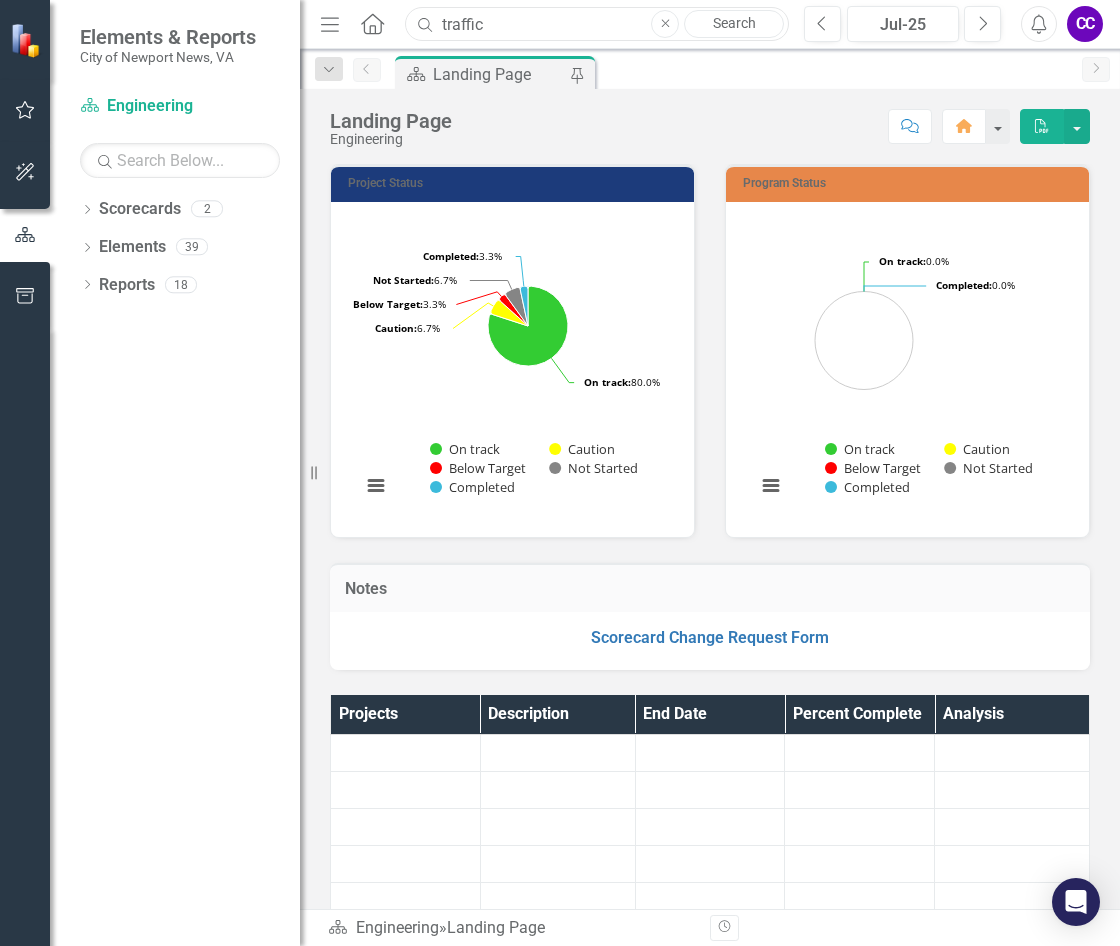 click on "traffic" at bounding box center [597, 24] 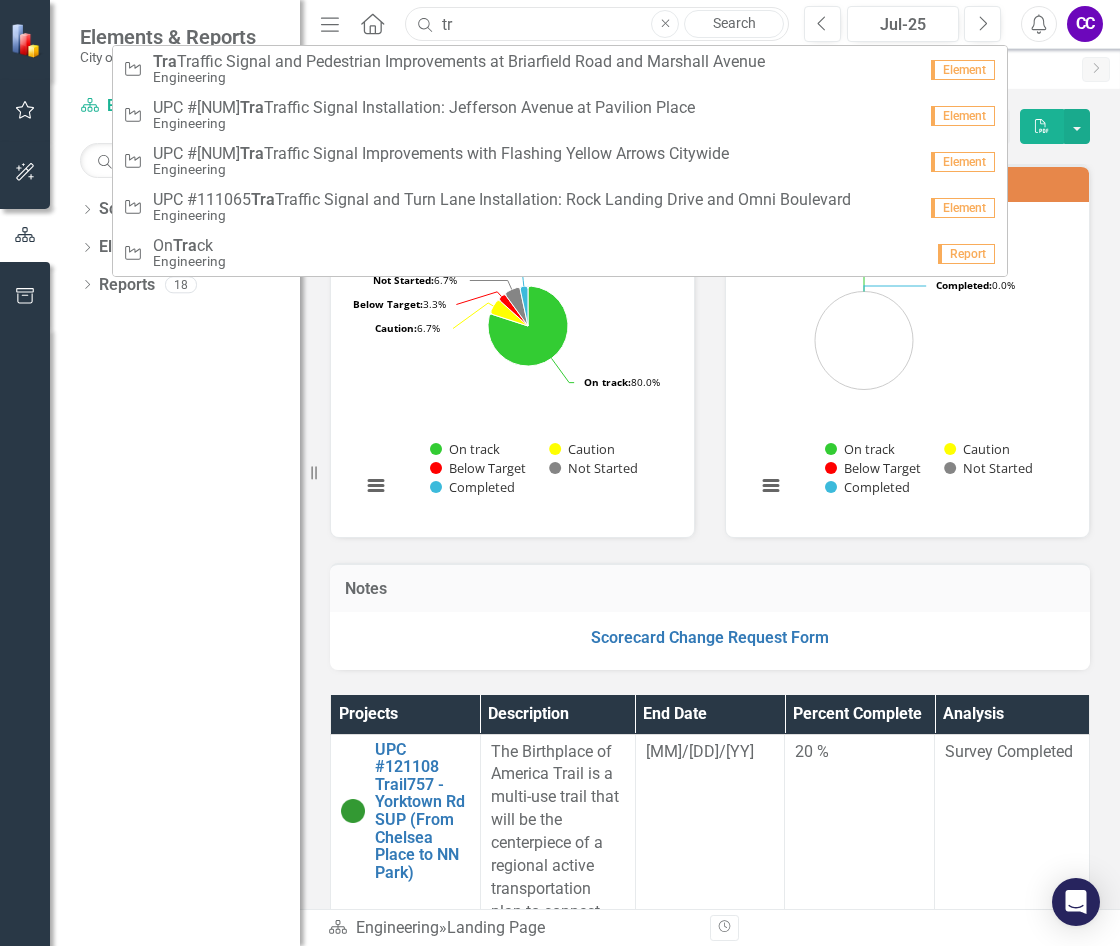 type on "t" 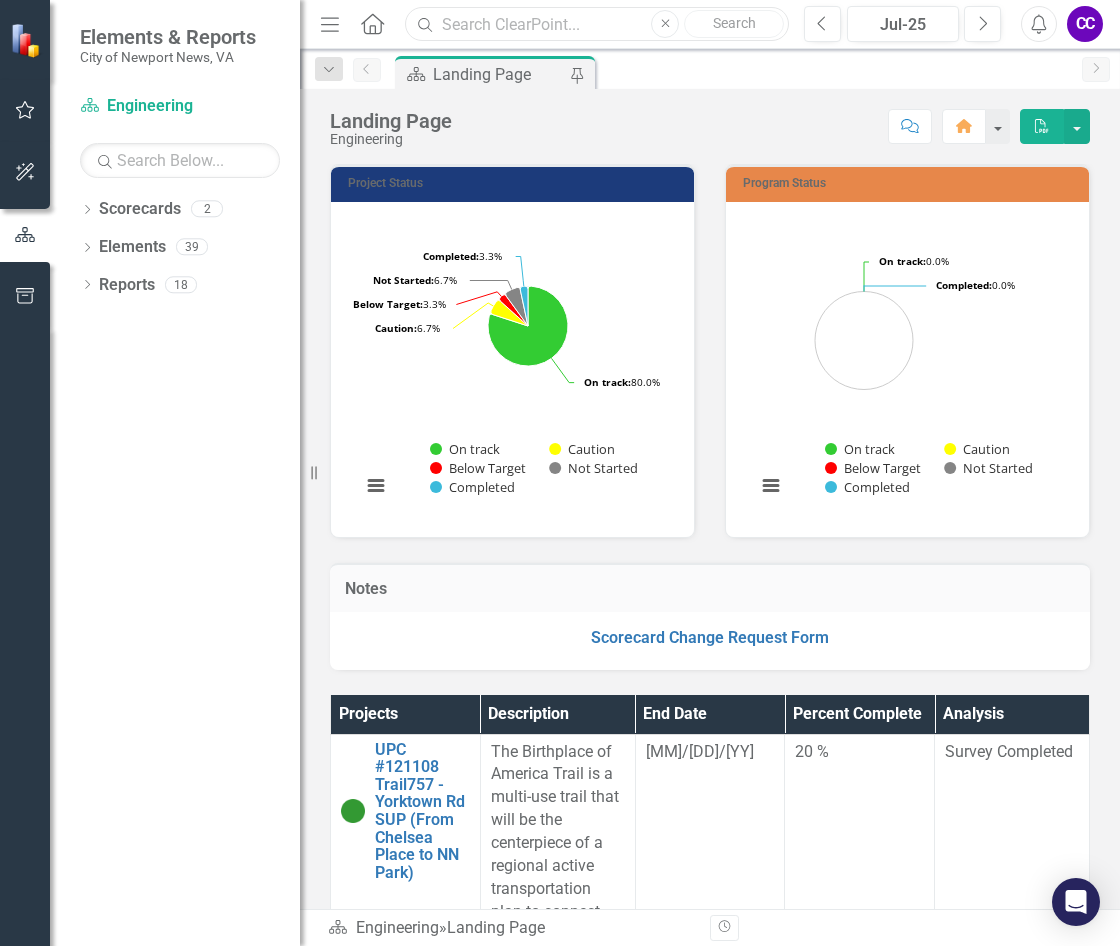 type on "u" 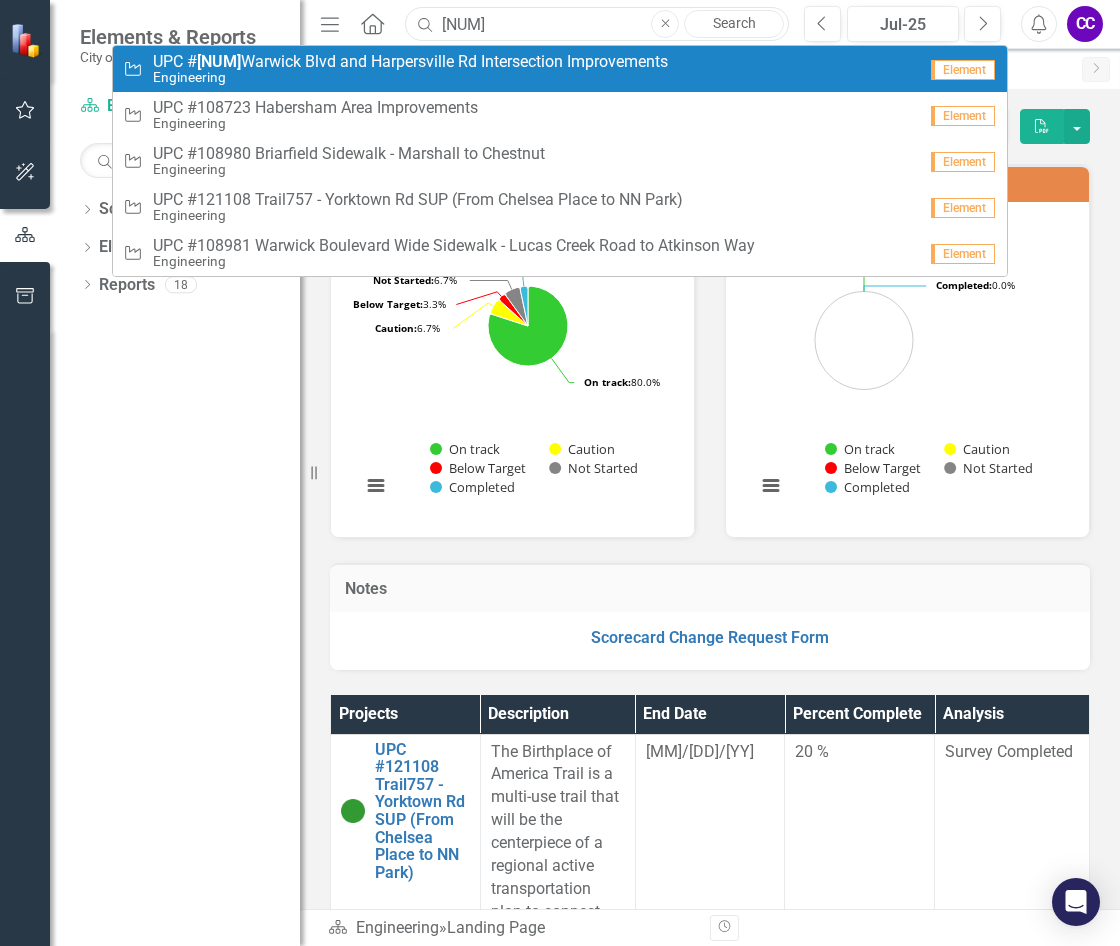 type on "[NUM]" 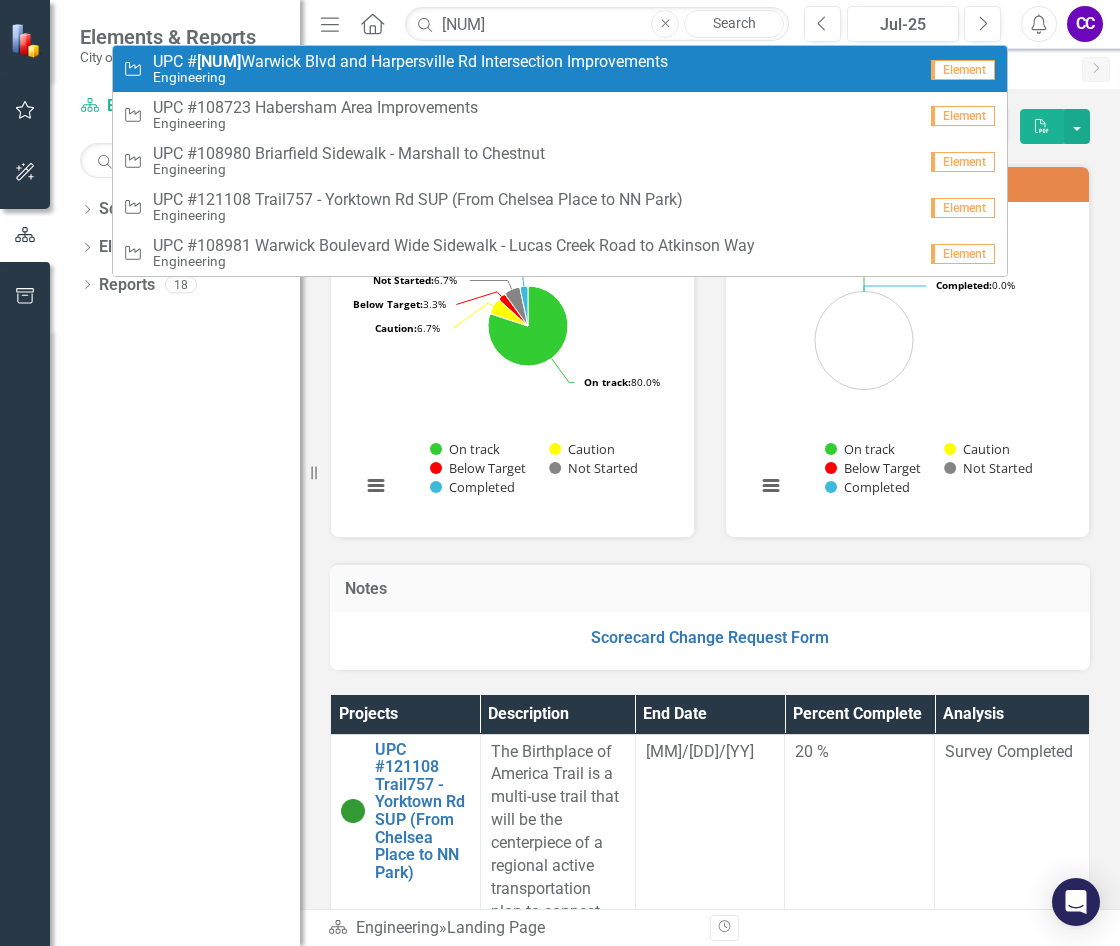 click on "Engineering" at bounding box center [410, 77] 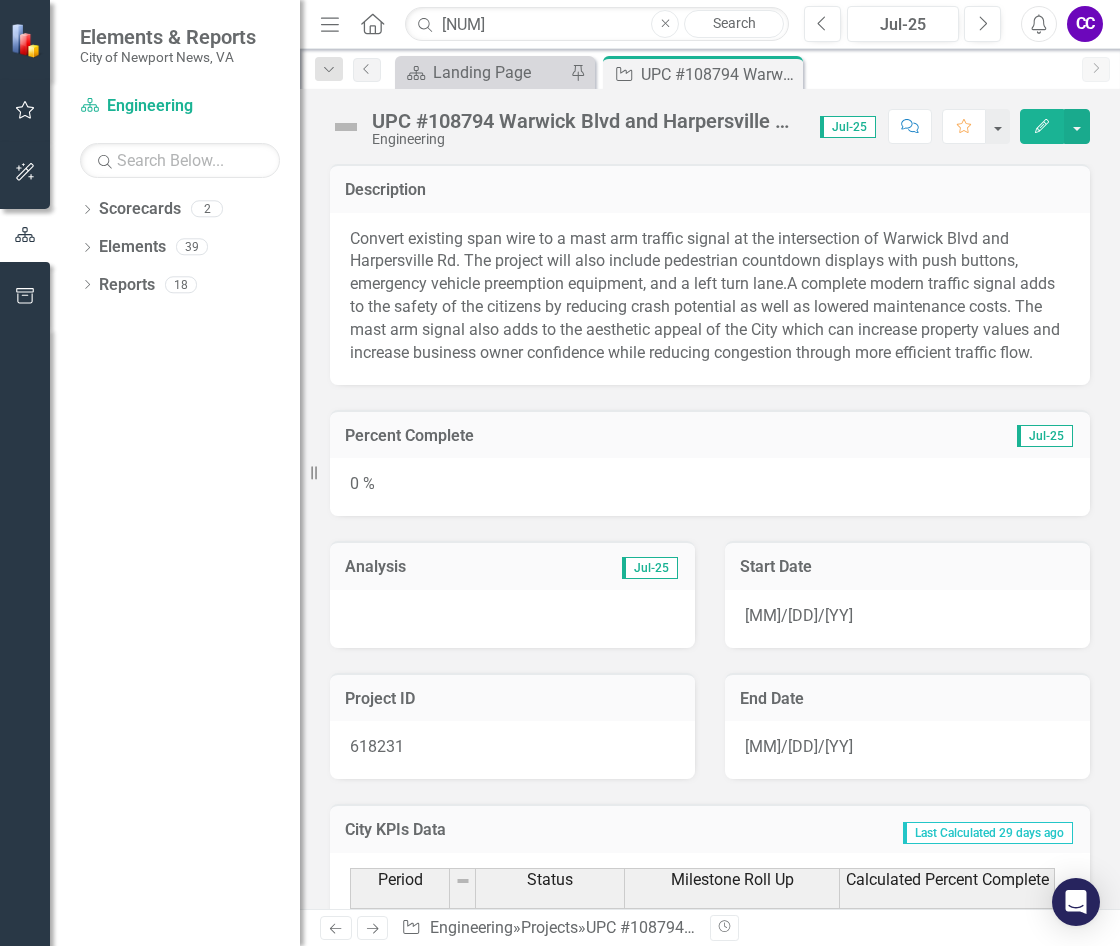click on "0 %" at bounding box center [710, 487] 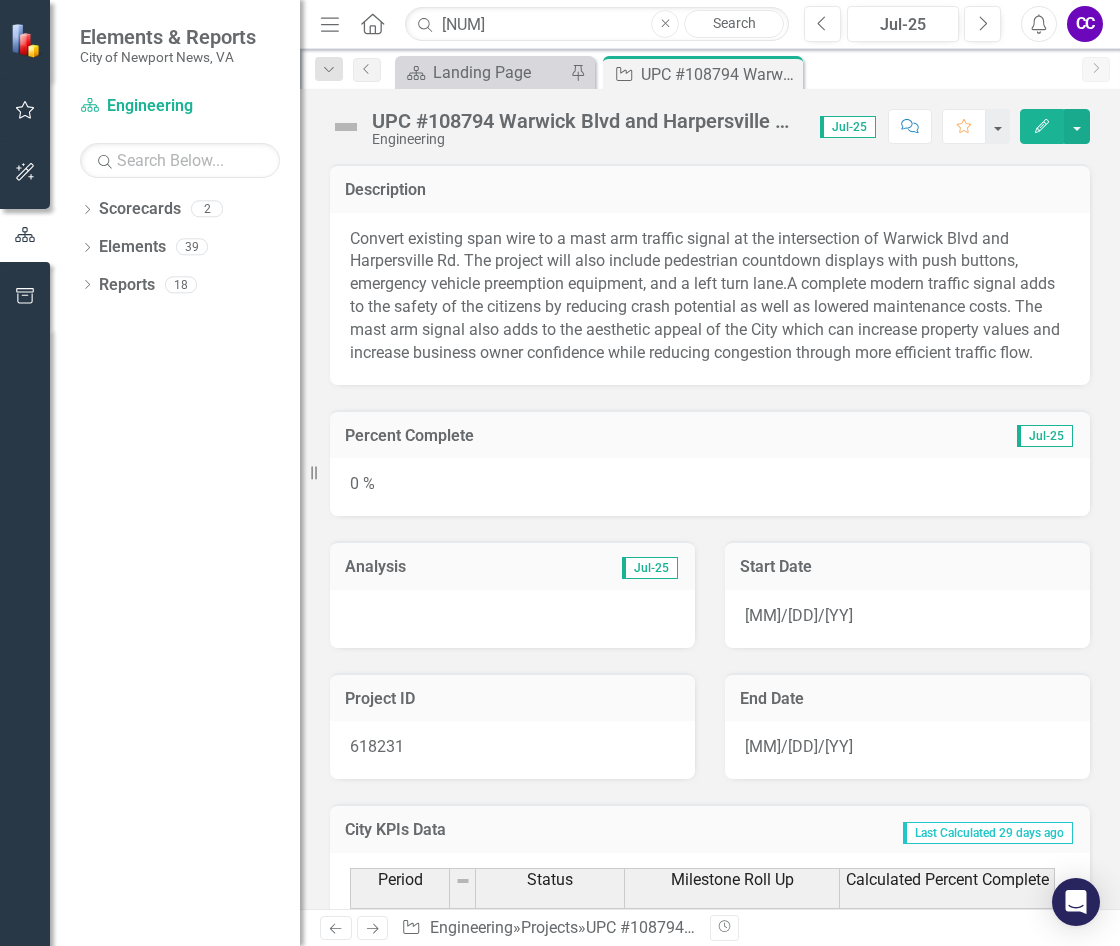 click on "0 %" at bounding box center [710, 487] 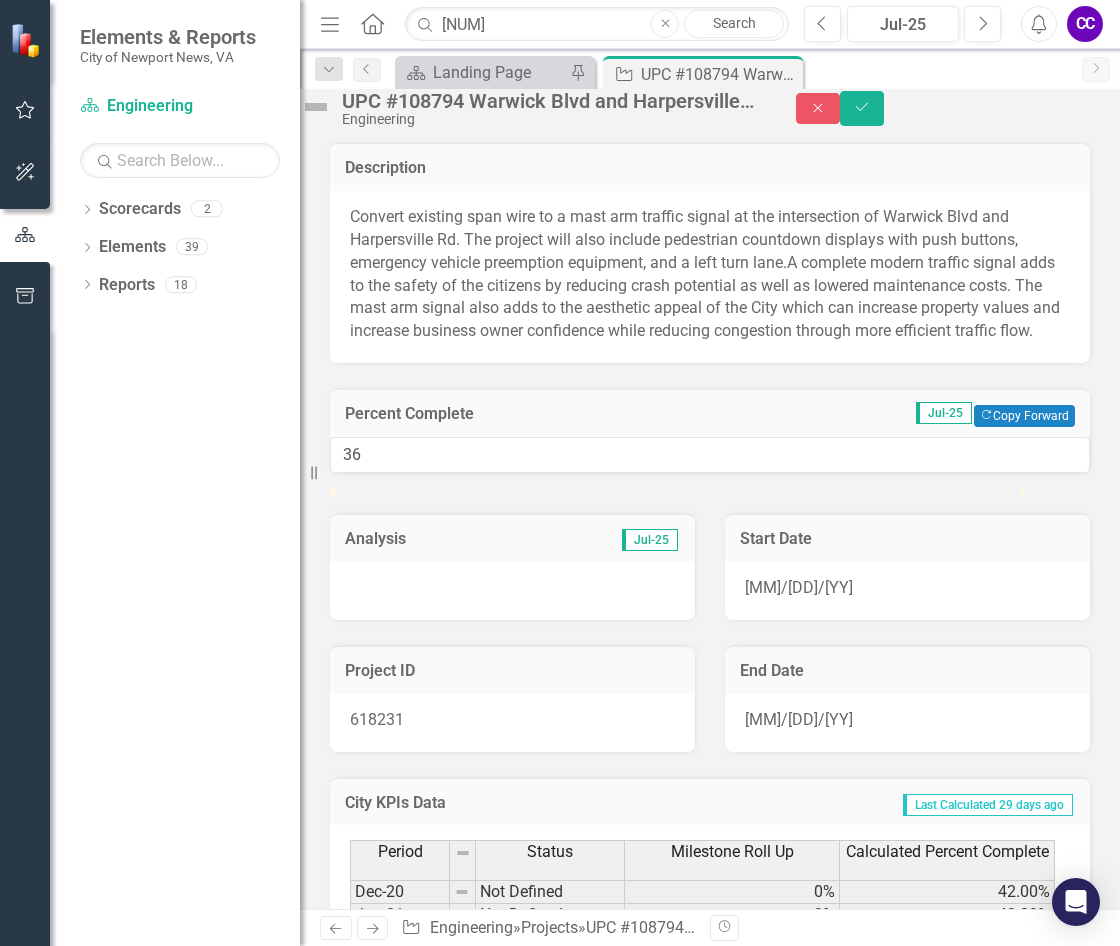 drag, startPoint x: 351, startPoint y: 575, endPoint x: 600, endPoint y: 565, distance: 249.20073 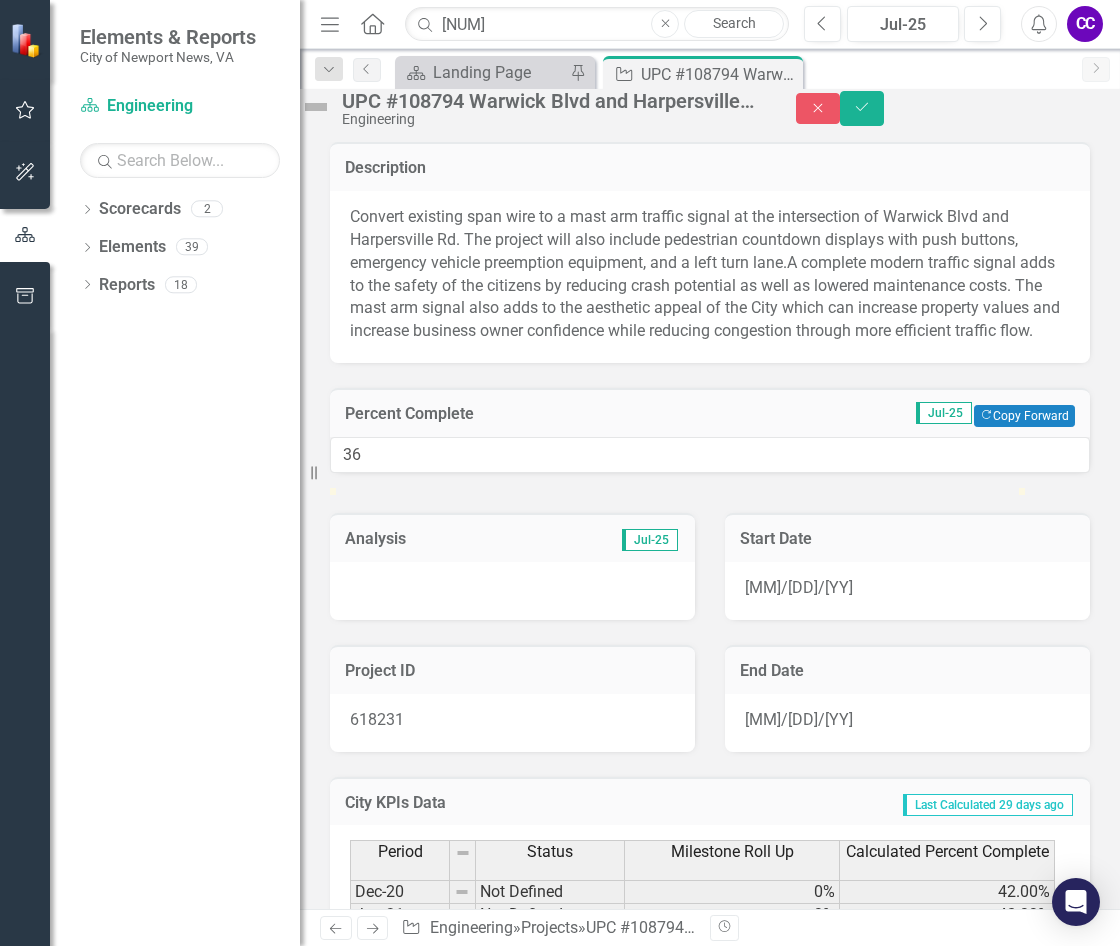 click at bounding box center [710, 488] 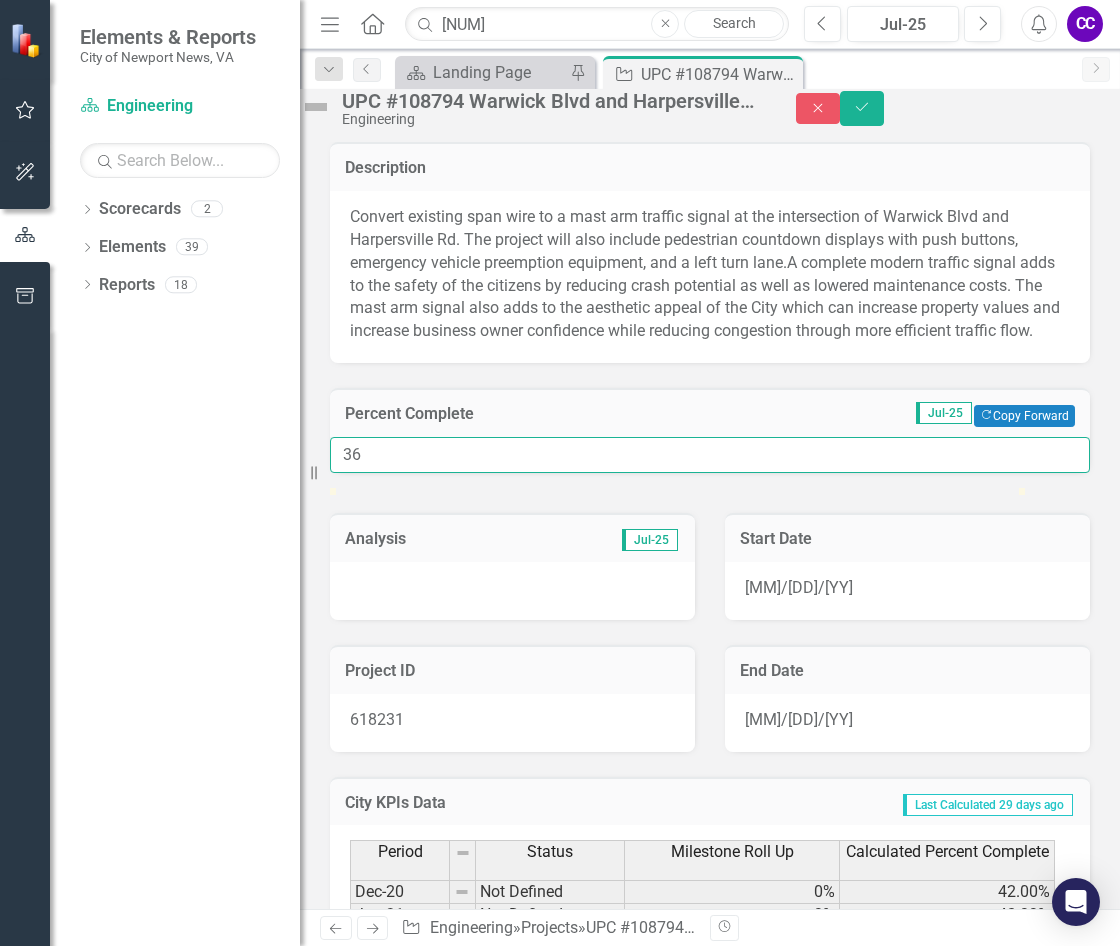 click on "36" at bounding box center (710, 455) 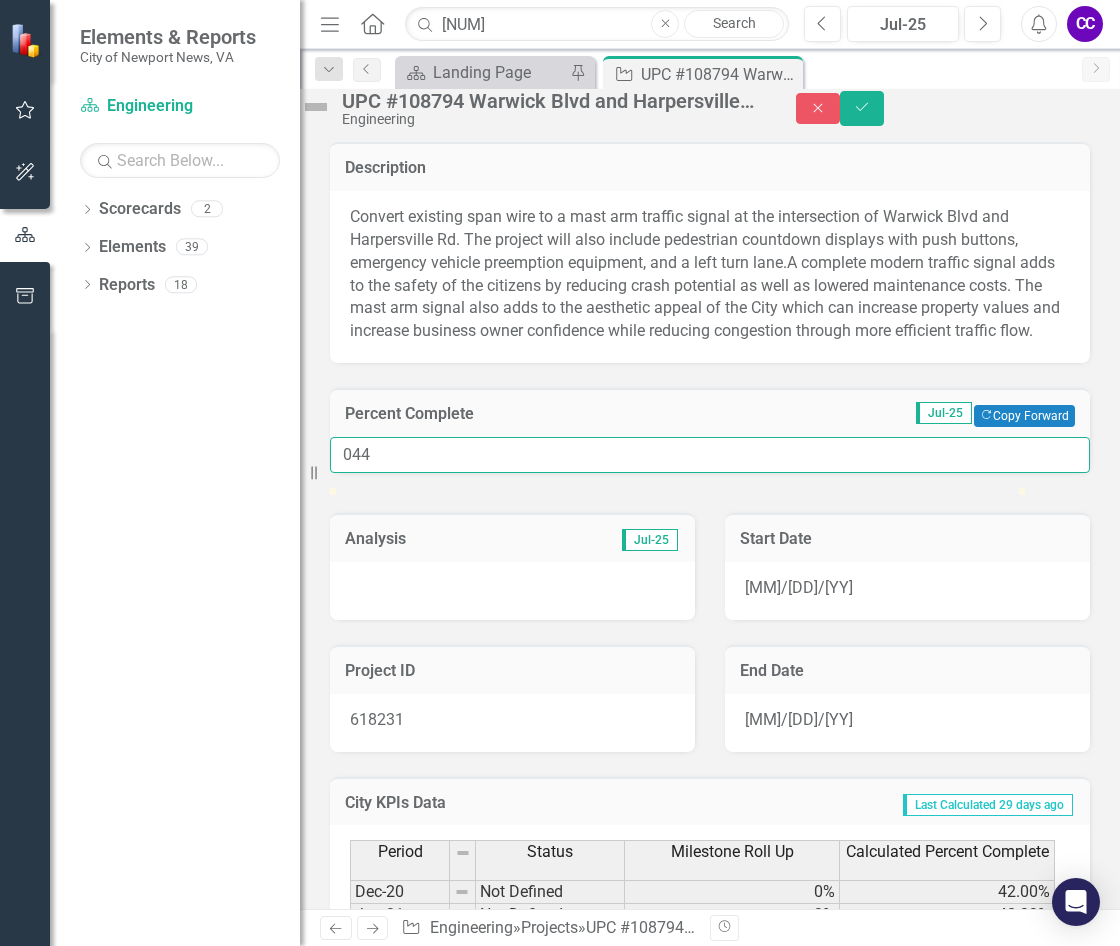 type on "044" 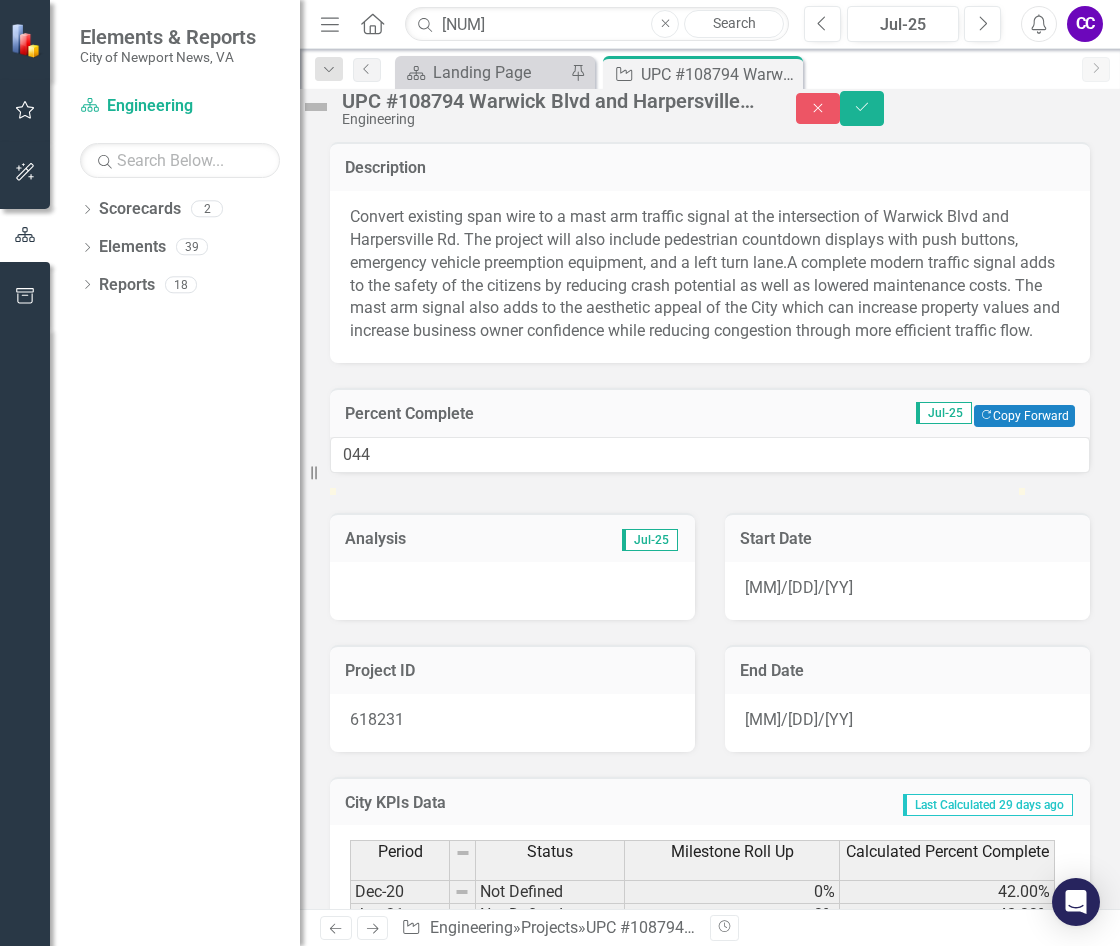 click at bounding box center (512, 591) 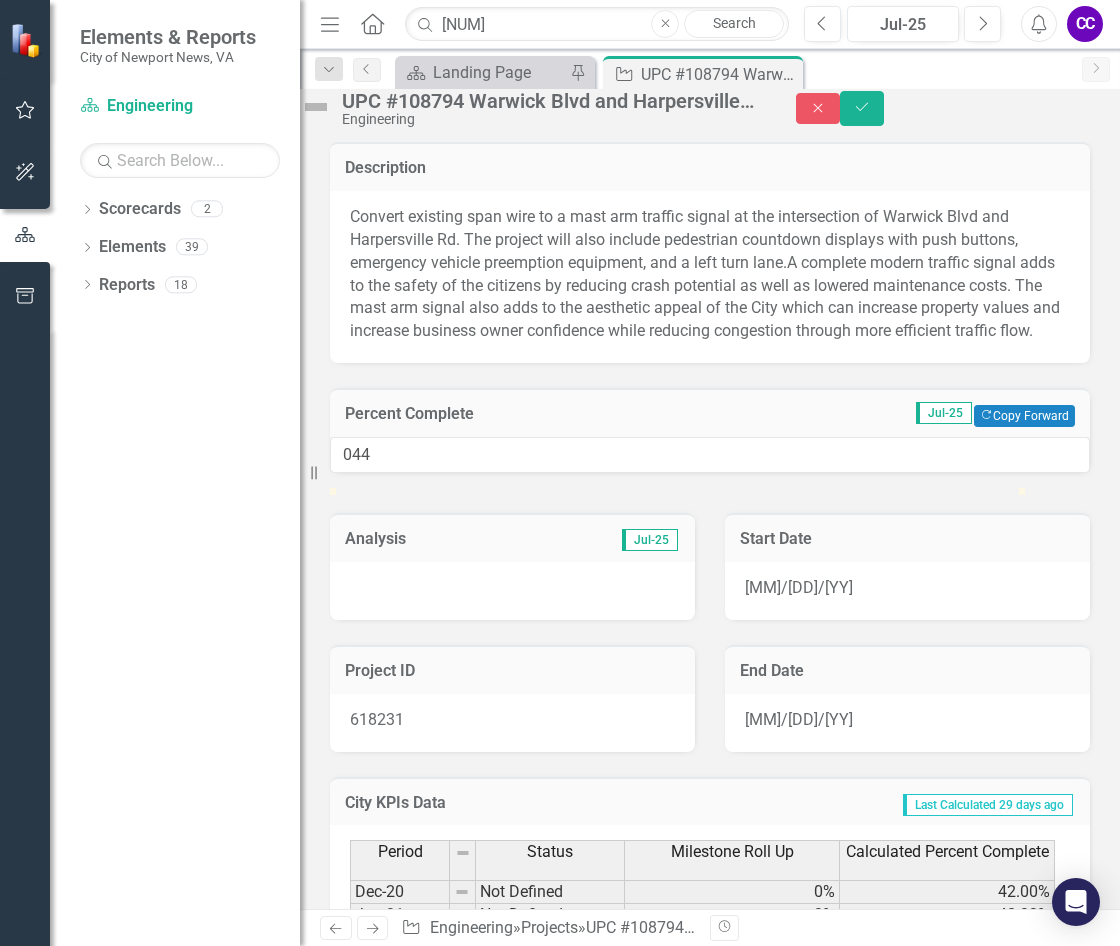 click at bounding box center (512, 591) 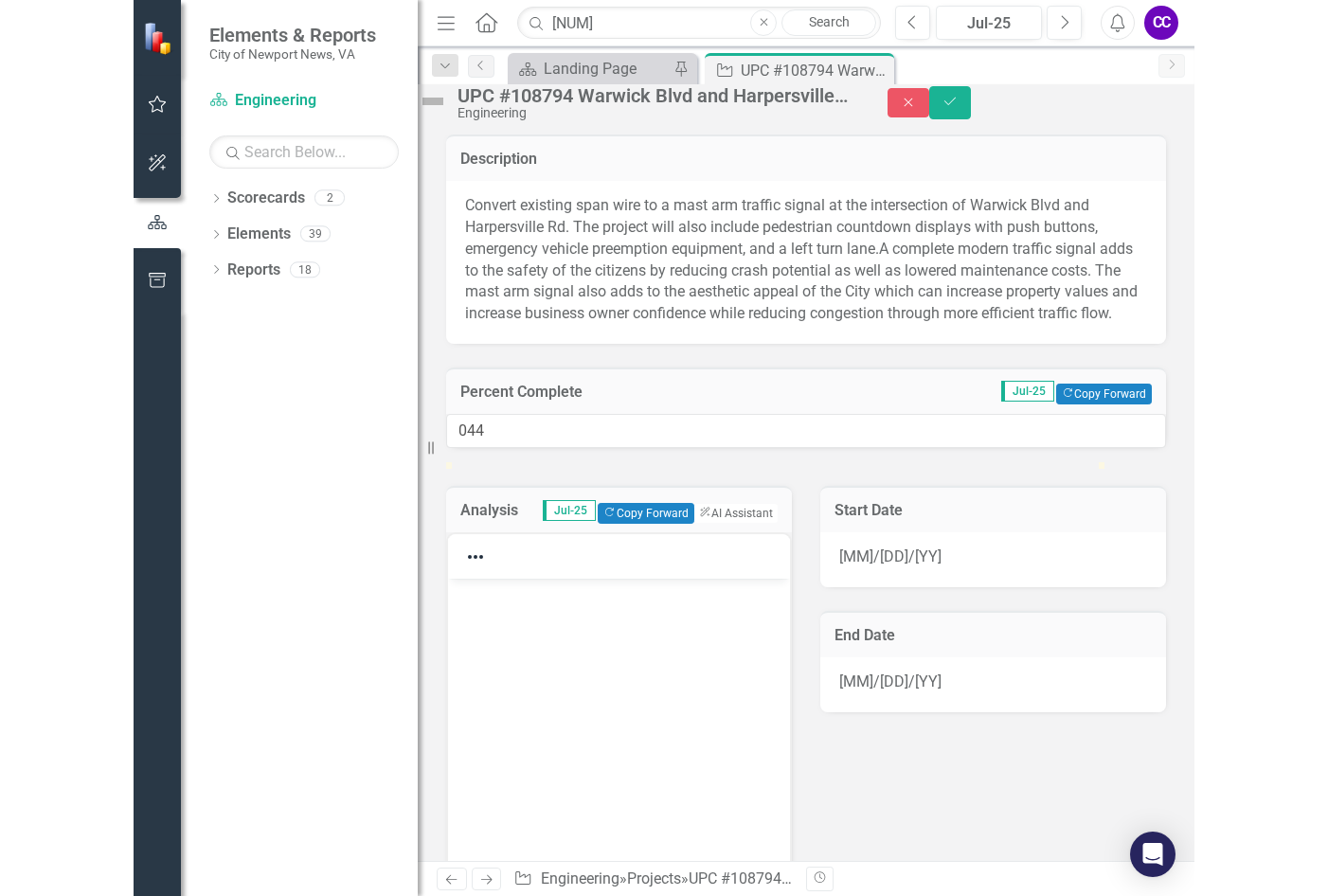 scroll, scrollTop: 0, scrollLeft: 0, axis: both 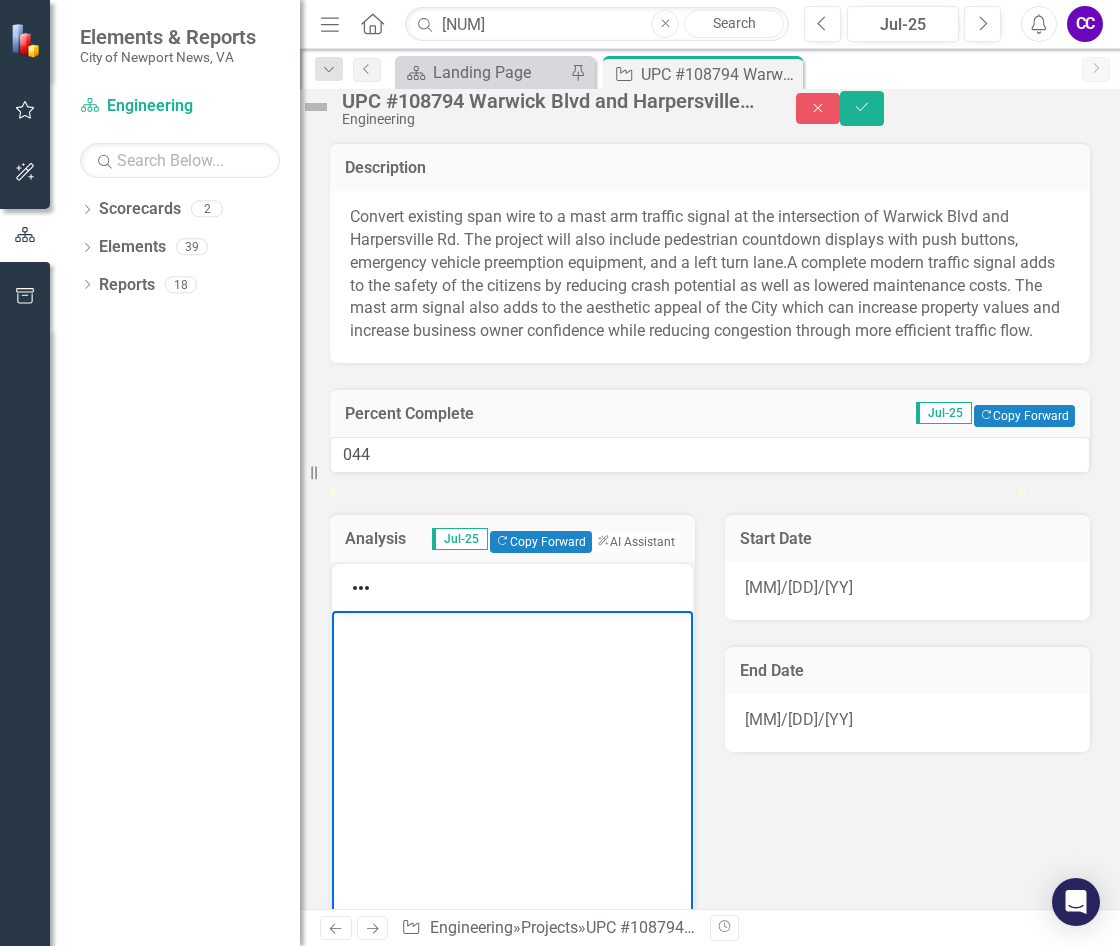 click at bounding box center (512, 628) 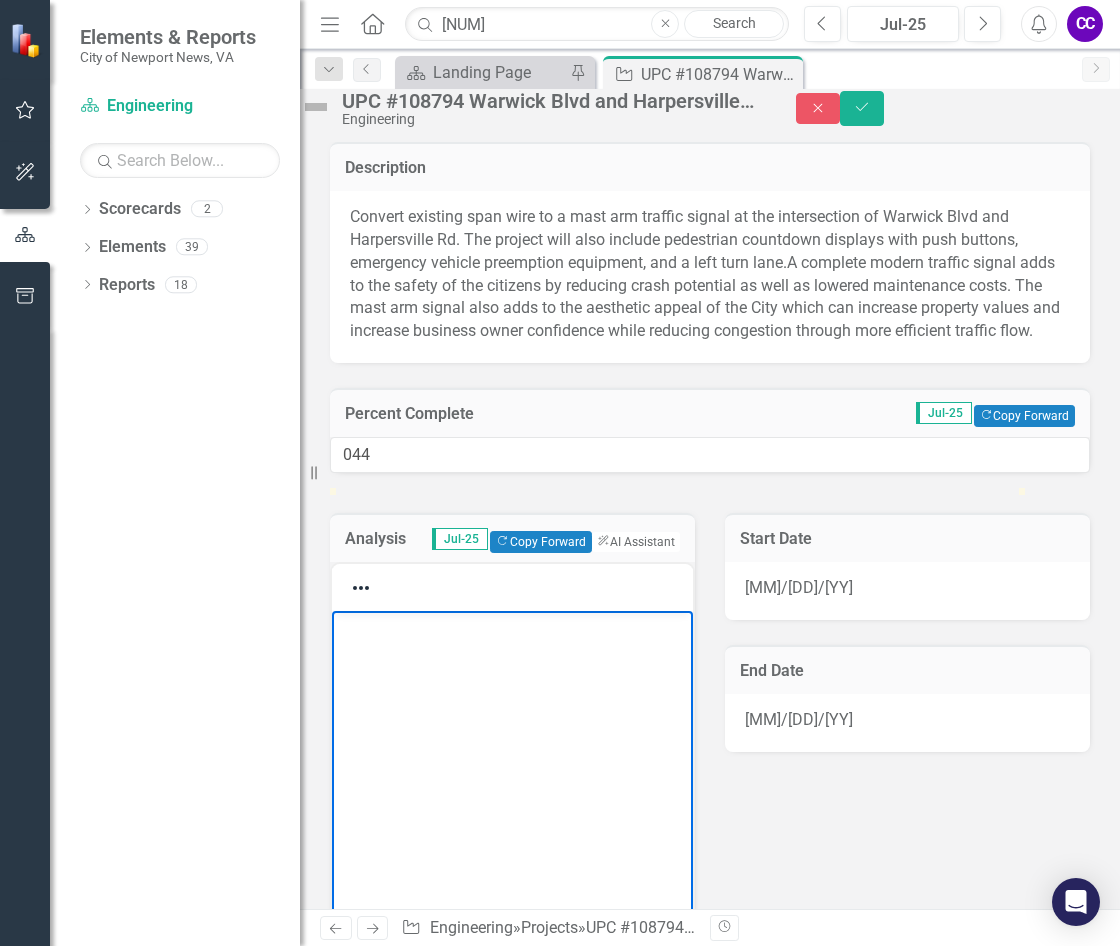paste 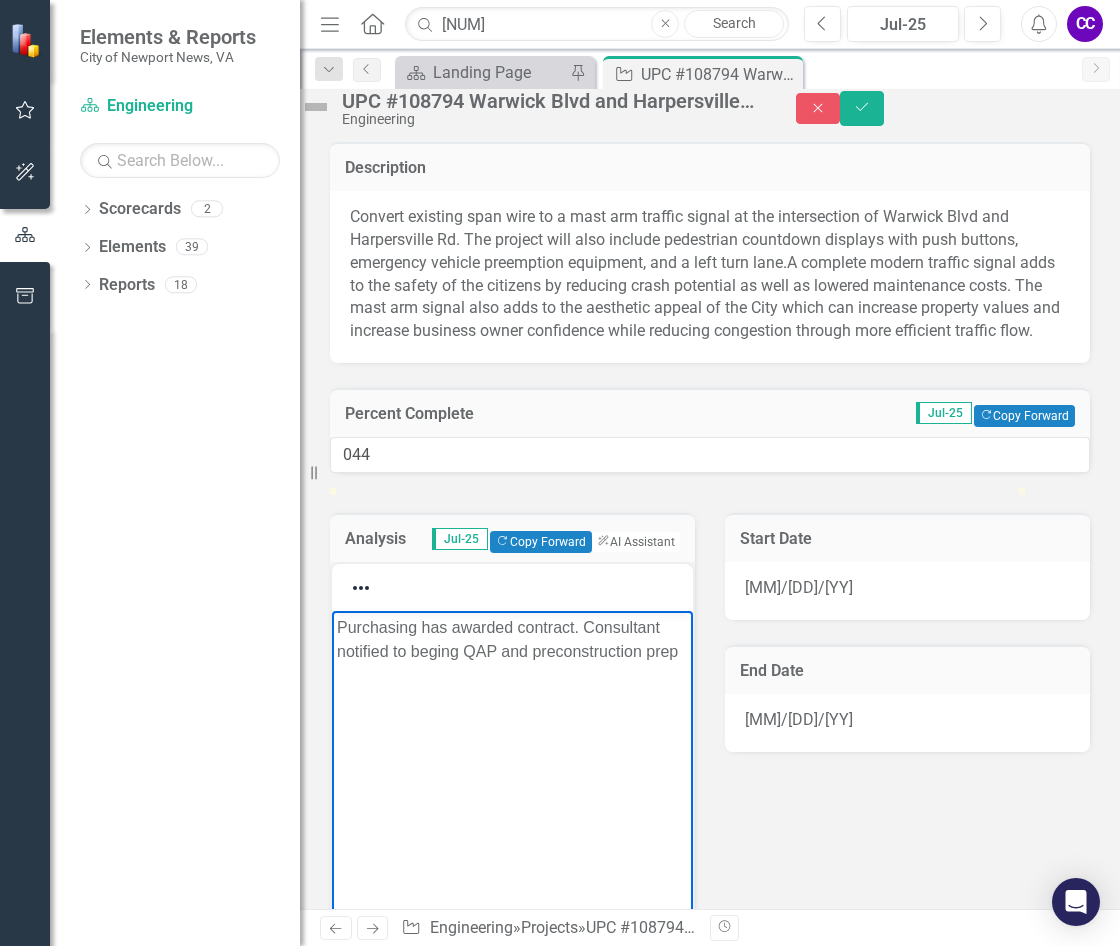 click on "Purchasing has awarded contract. Consultant notified to beging QAP and preconstruction prep" at bounding box center (512, 640) 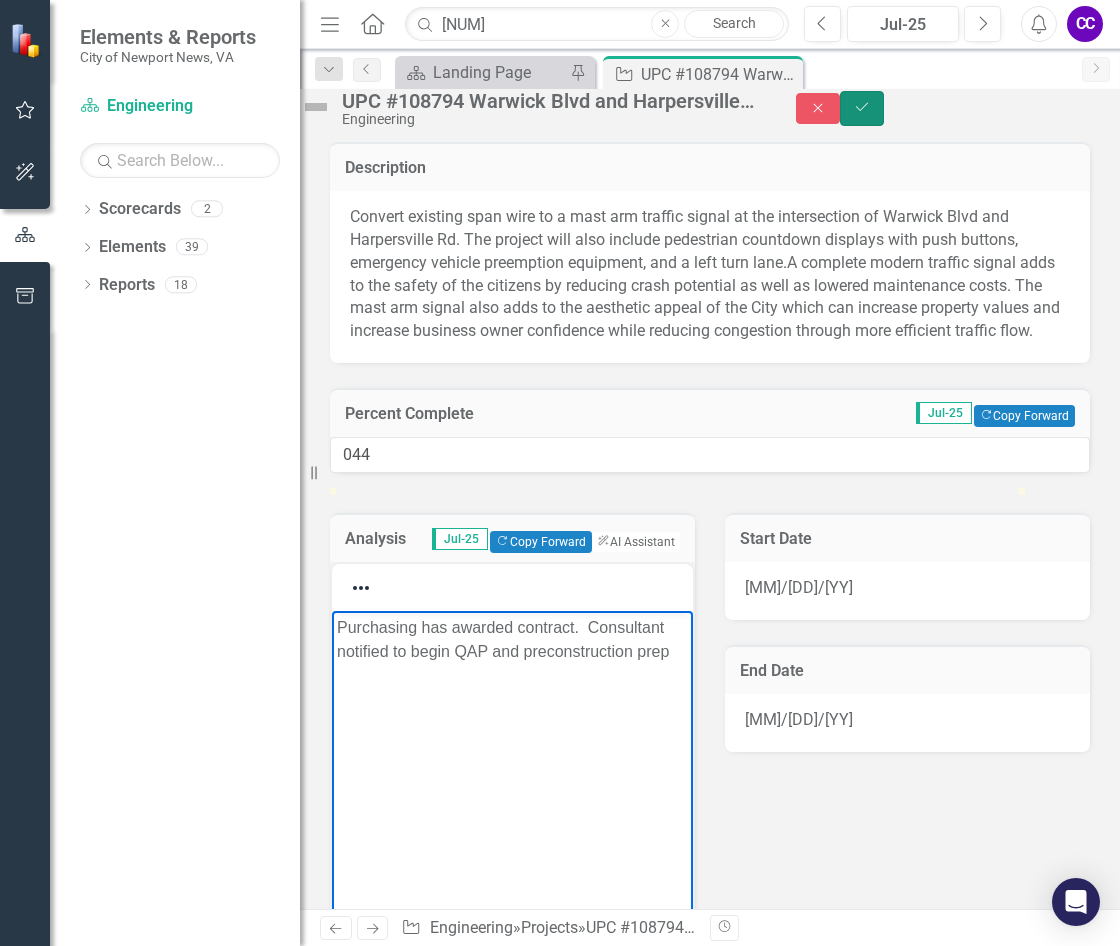 click on "Save" 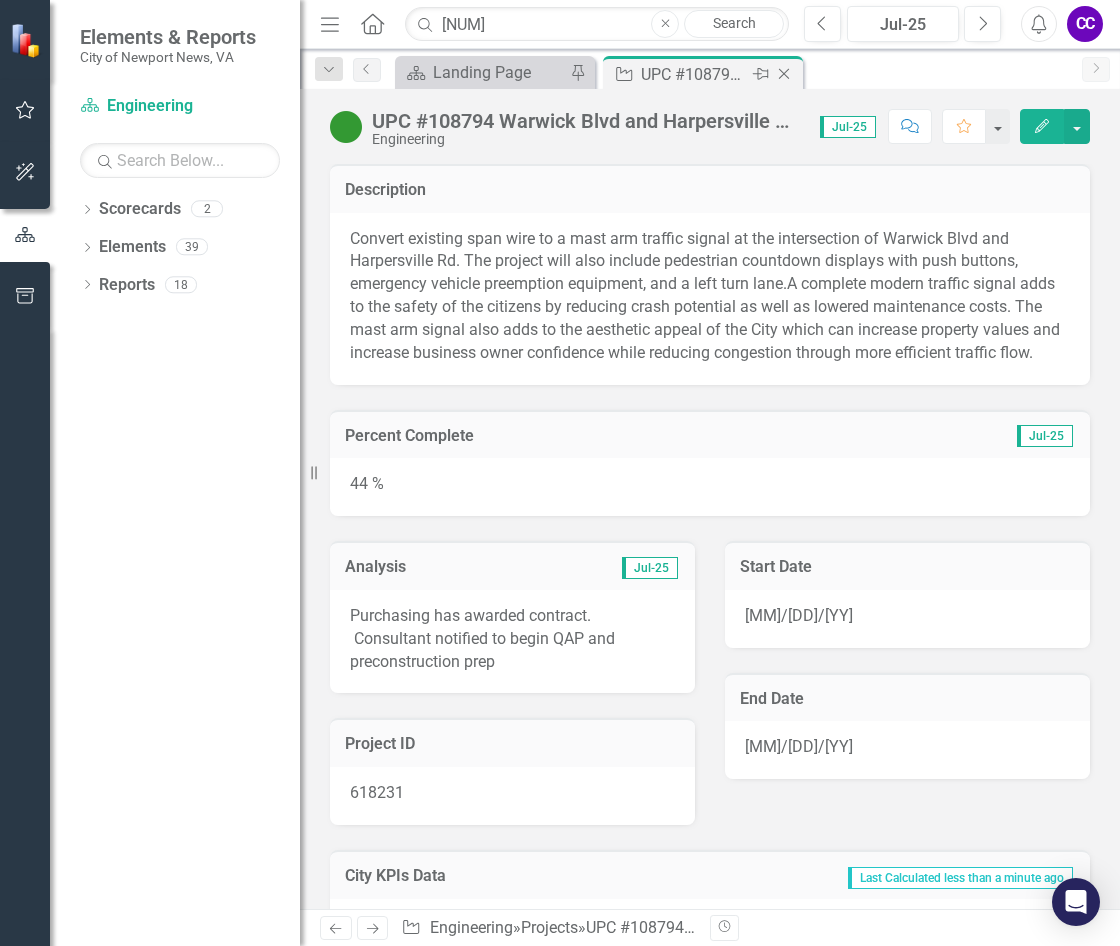 click 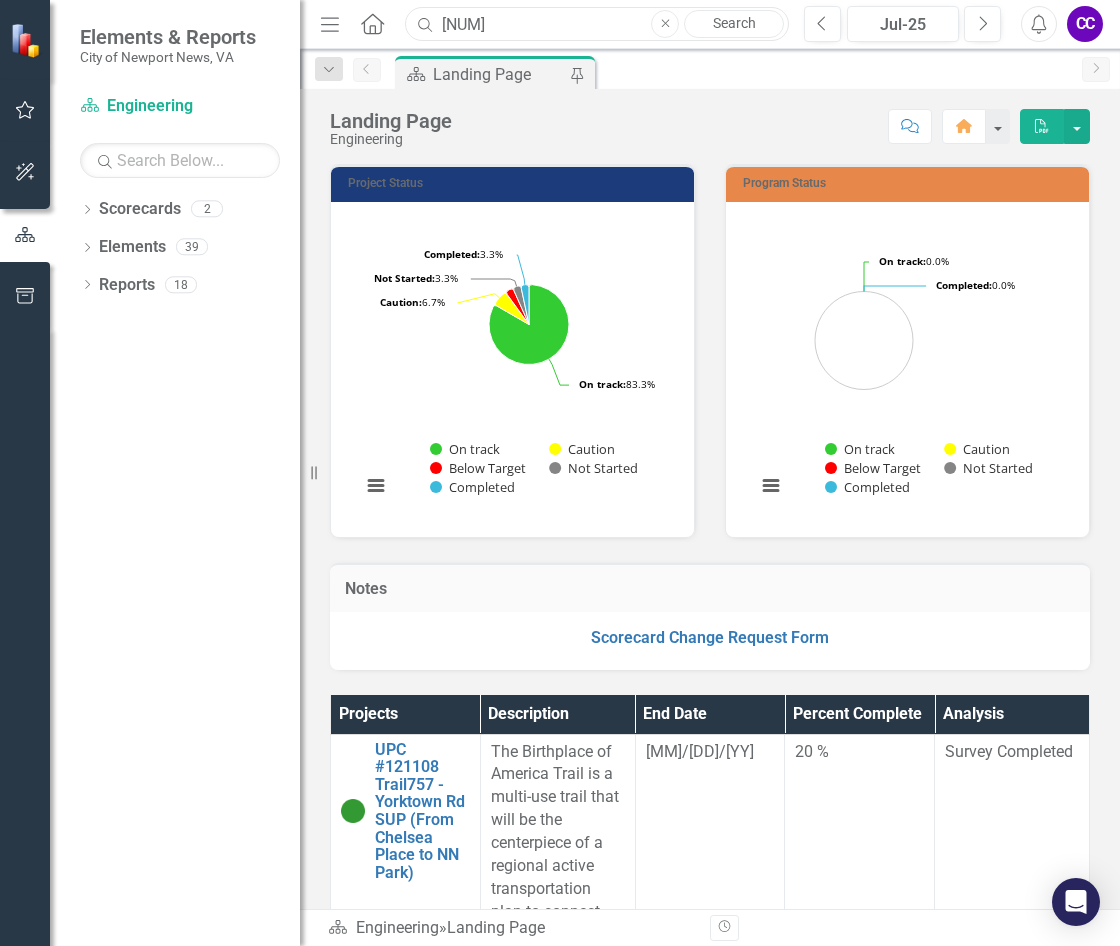 click on "[NUM]" at bounding box center (597, 24) 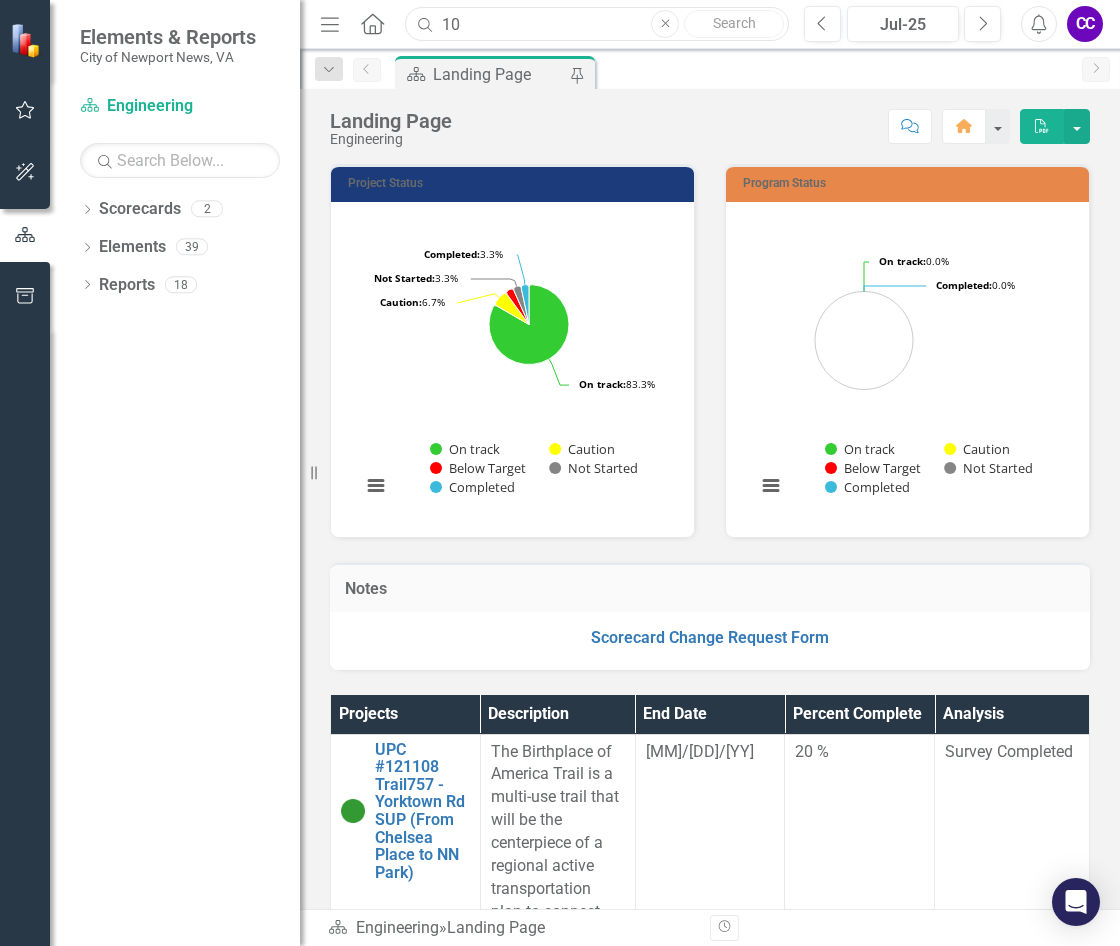 type on "1" 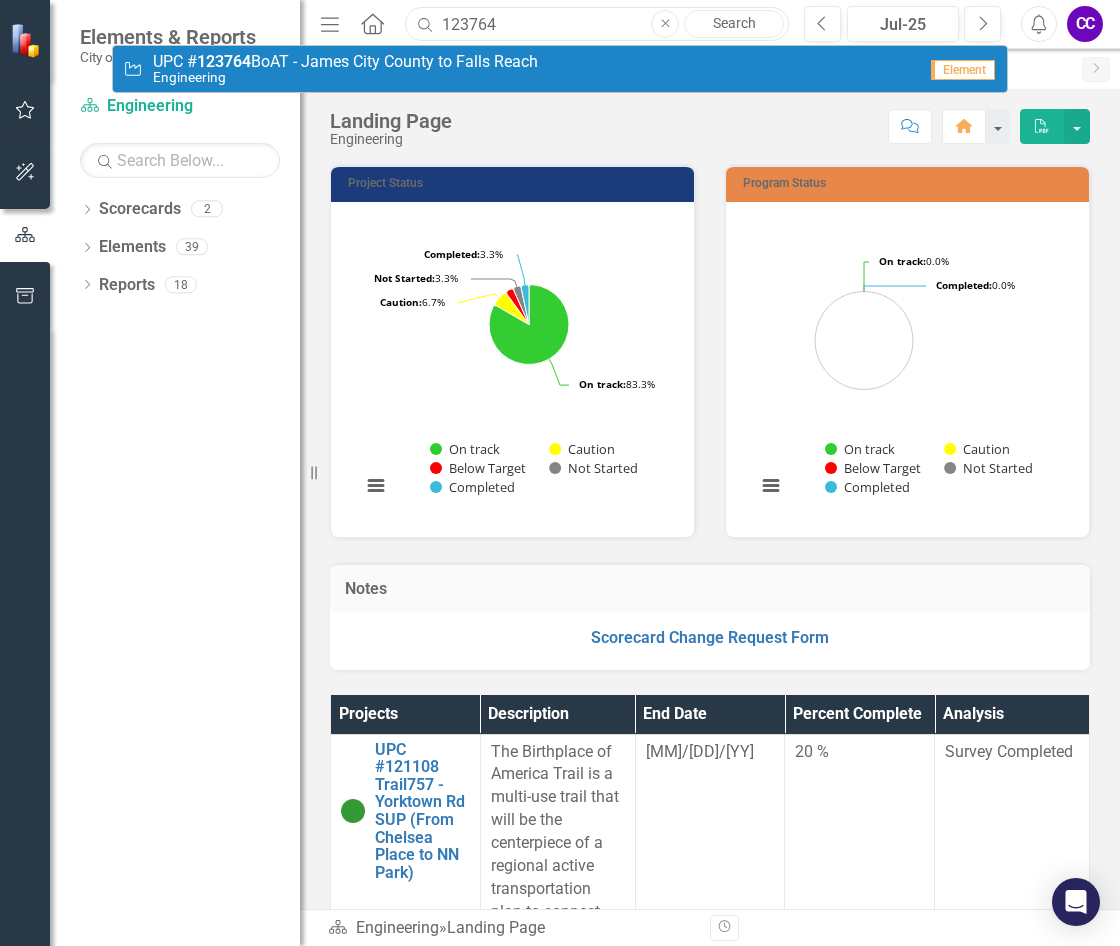 type on "123764" 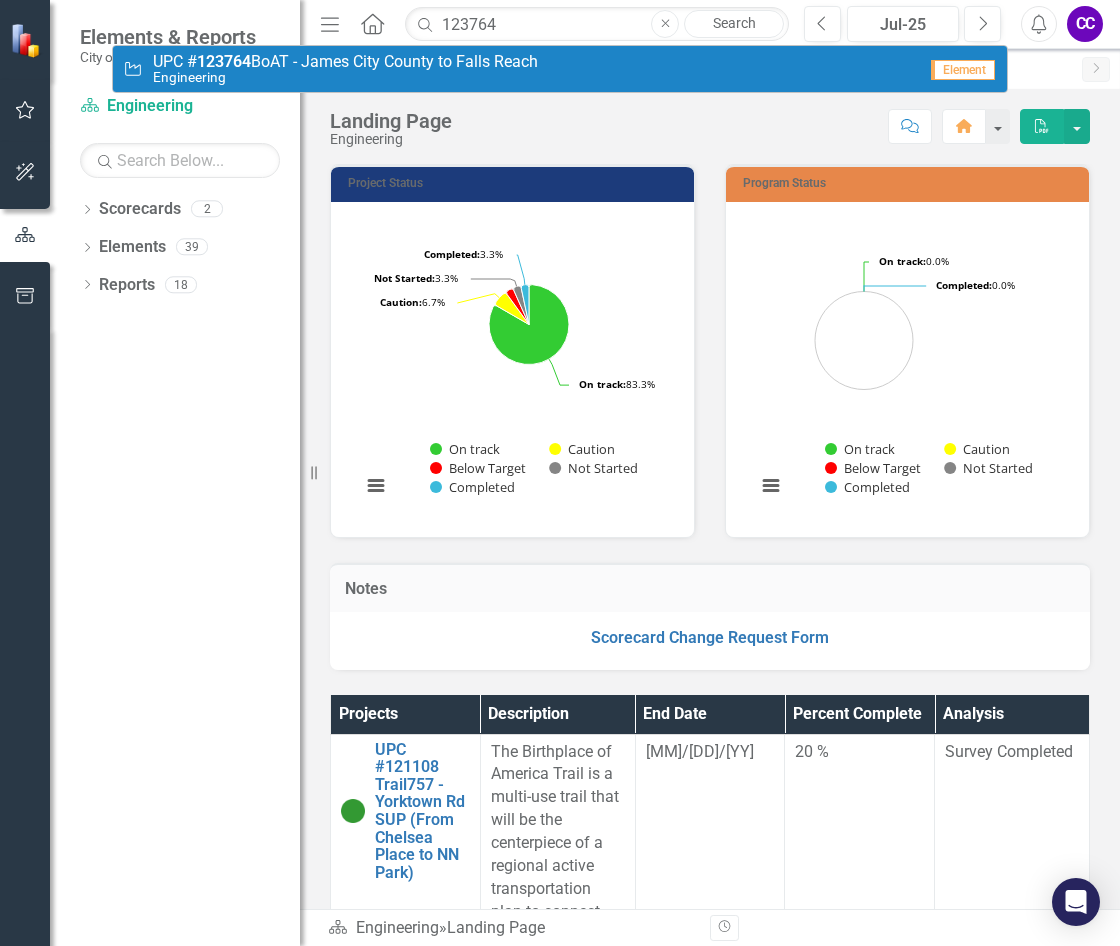 click on "UPC # [NUM] BoAT - James City County to Falls Reach" at bounding box center [345, 62] 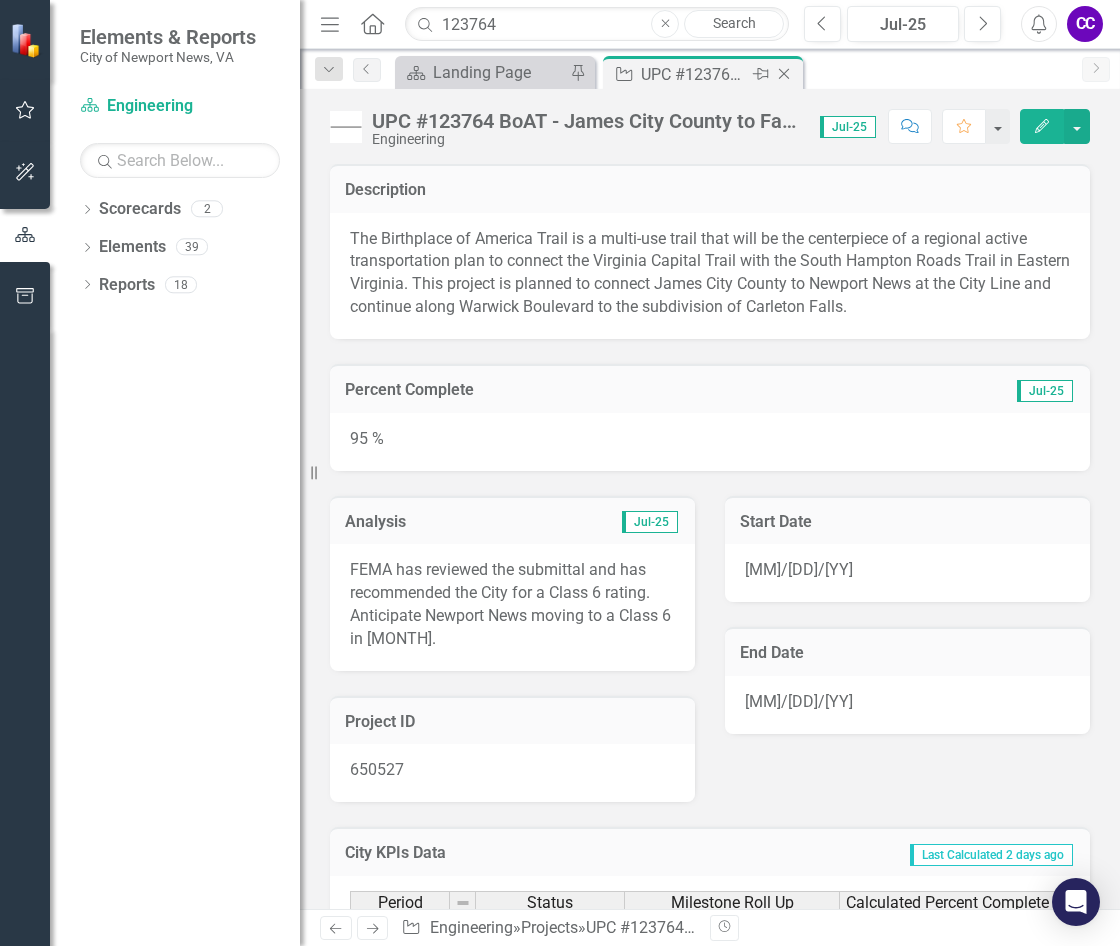 click on "Close" 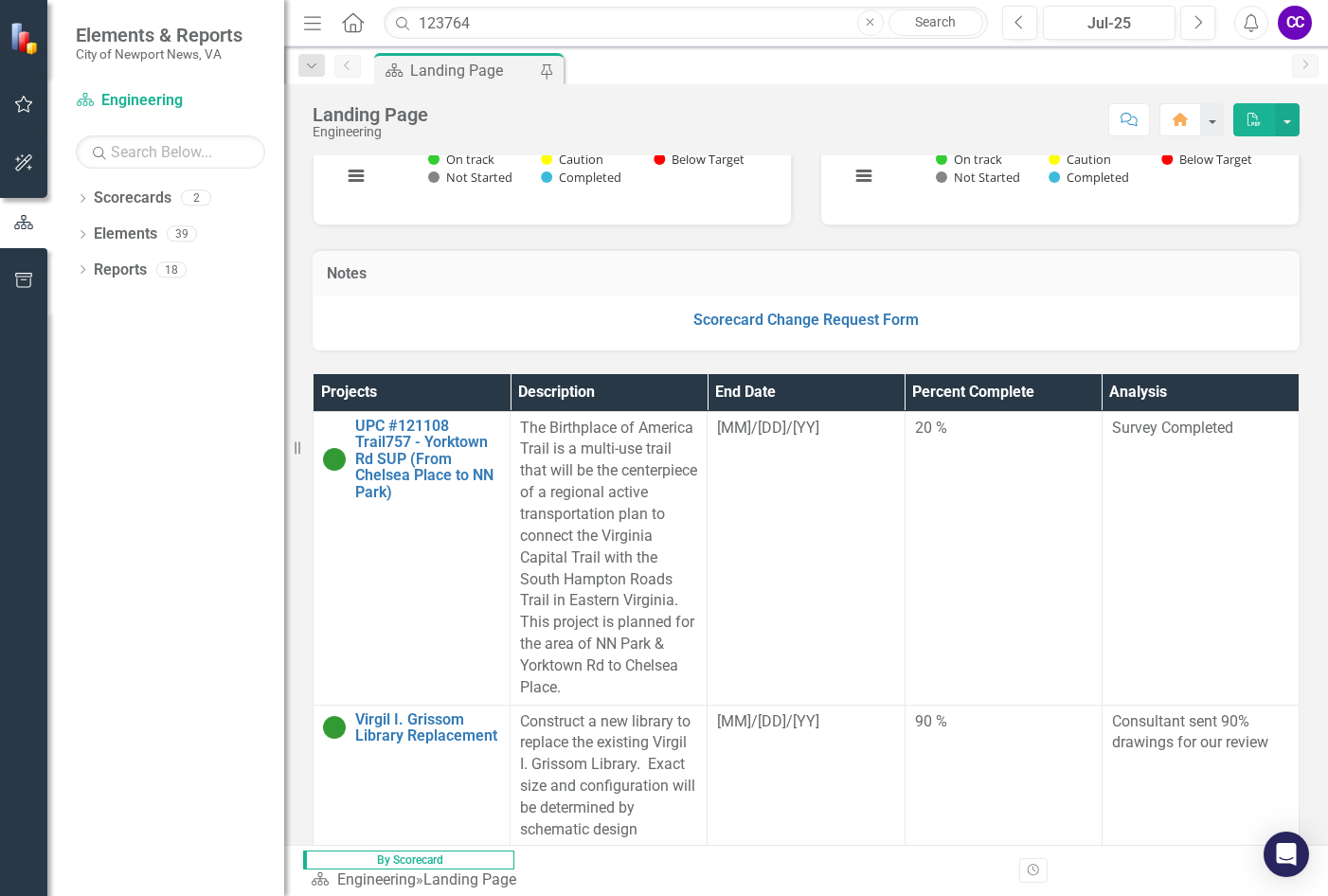 scroll, scrollTop: 379, scrollLeft: 0, axis: vertical 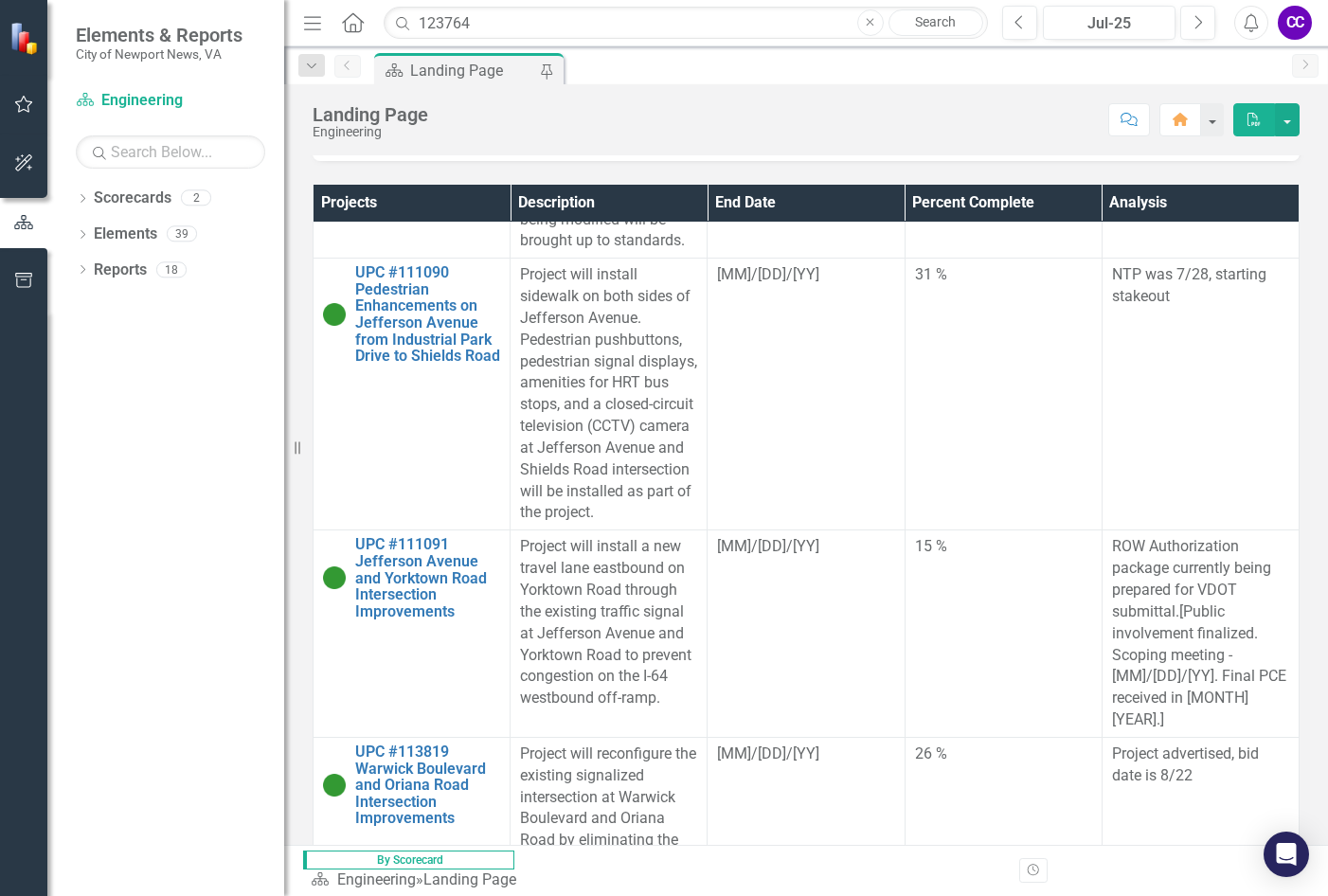 click on "95 %" at bounding box center [1003, 3559] 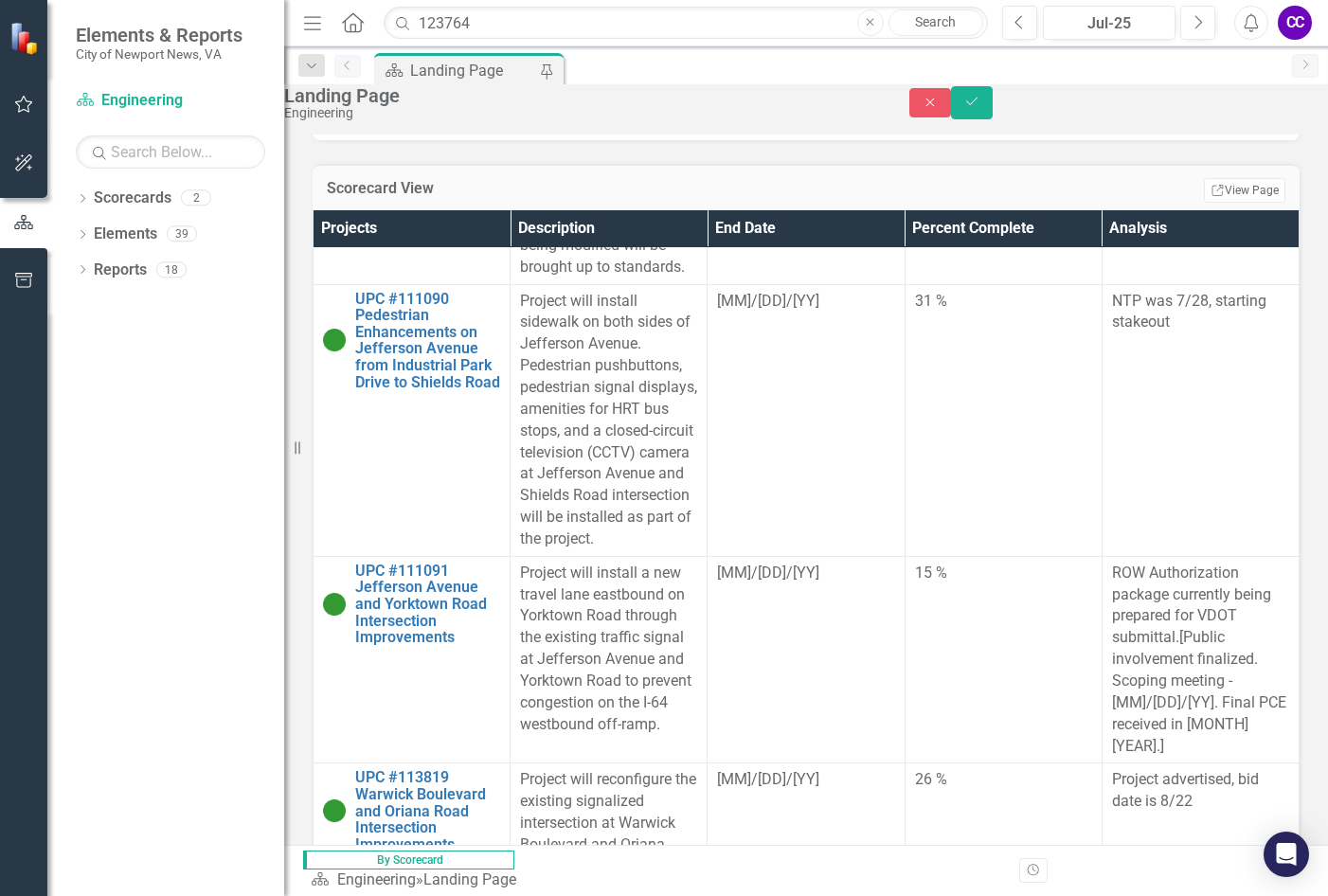 click on "95" at bounding box center [1003, 3419] 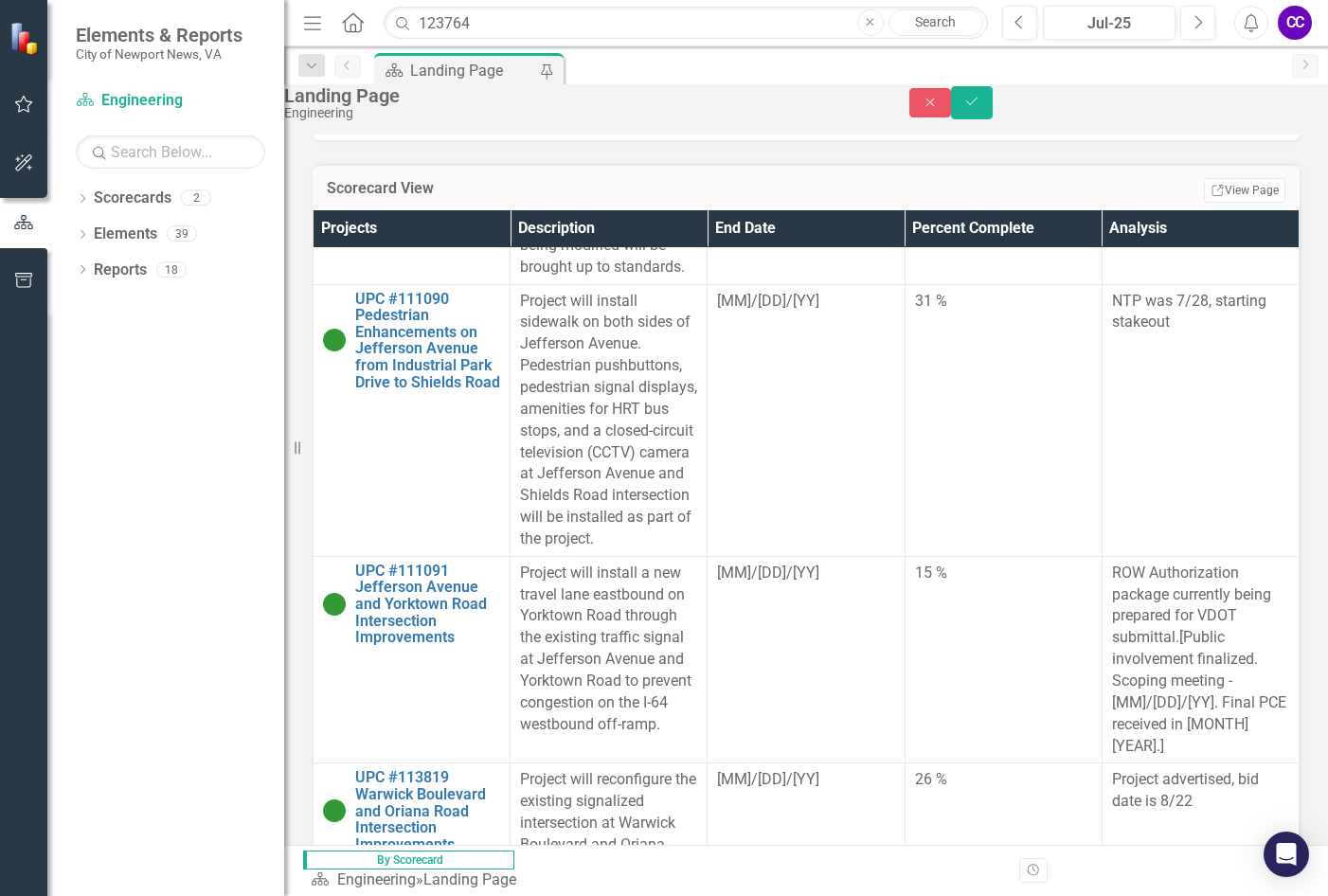 click on "95" at bounding box center (1003, 3419) 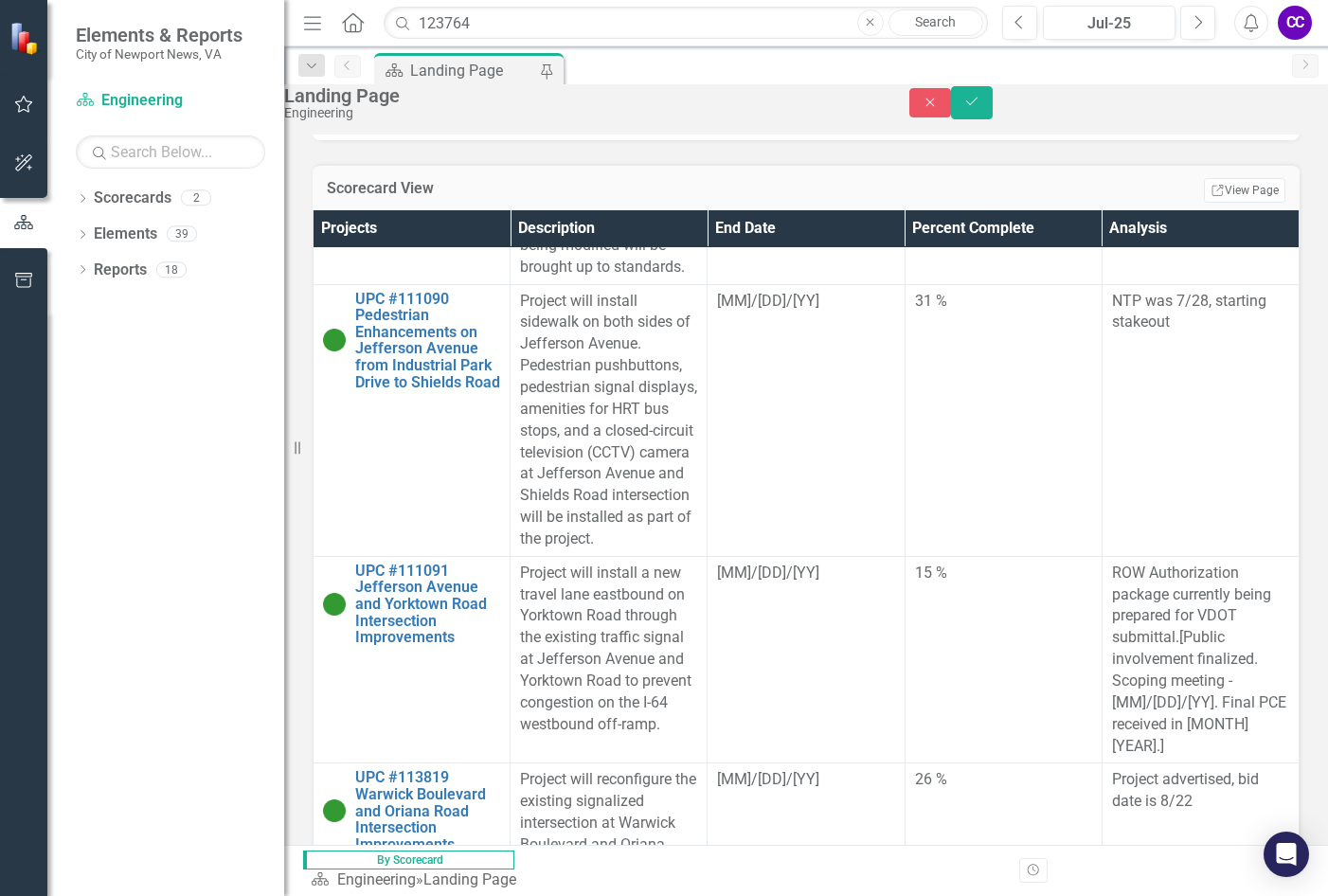 type on "0" 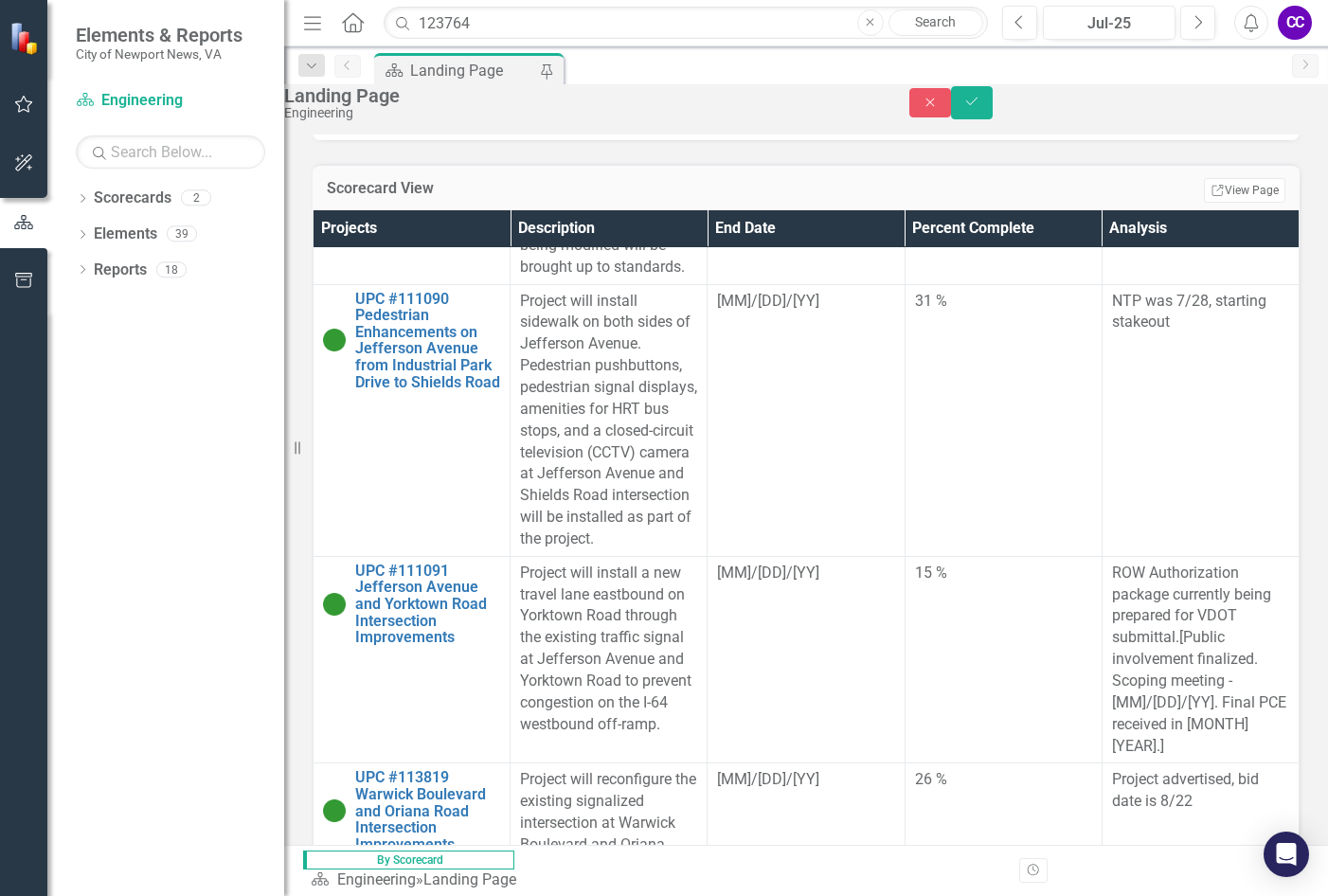 scroll, scrollTop: 0, scrollLeft: 0, axis: both 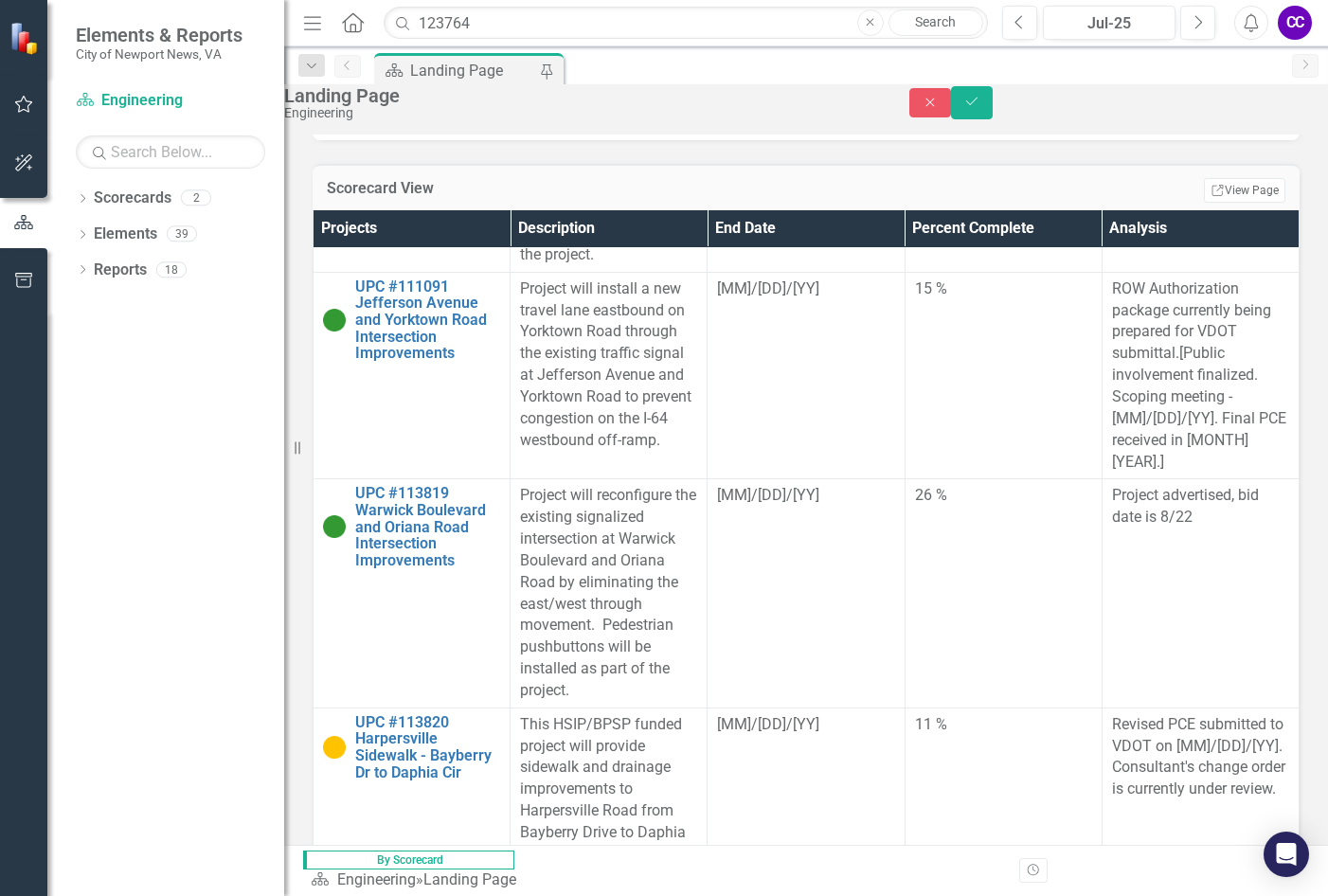 drag, startPoint x: 1118, startPoint y: 3213, endPoint x: 1233, endPoint y: 3298, distance: 143.0035 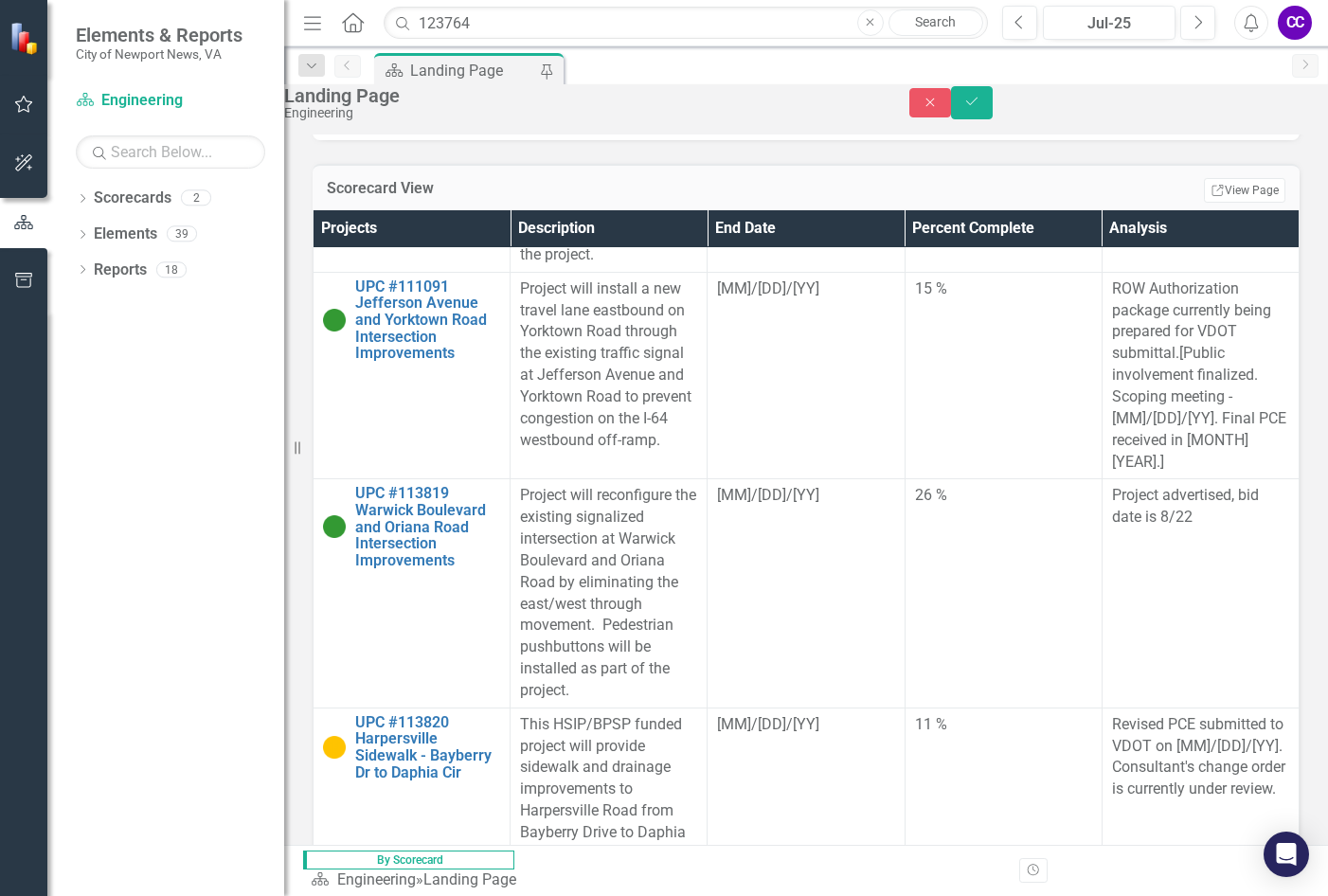 paste 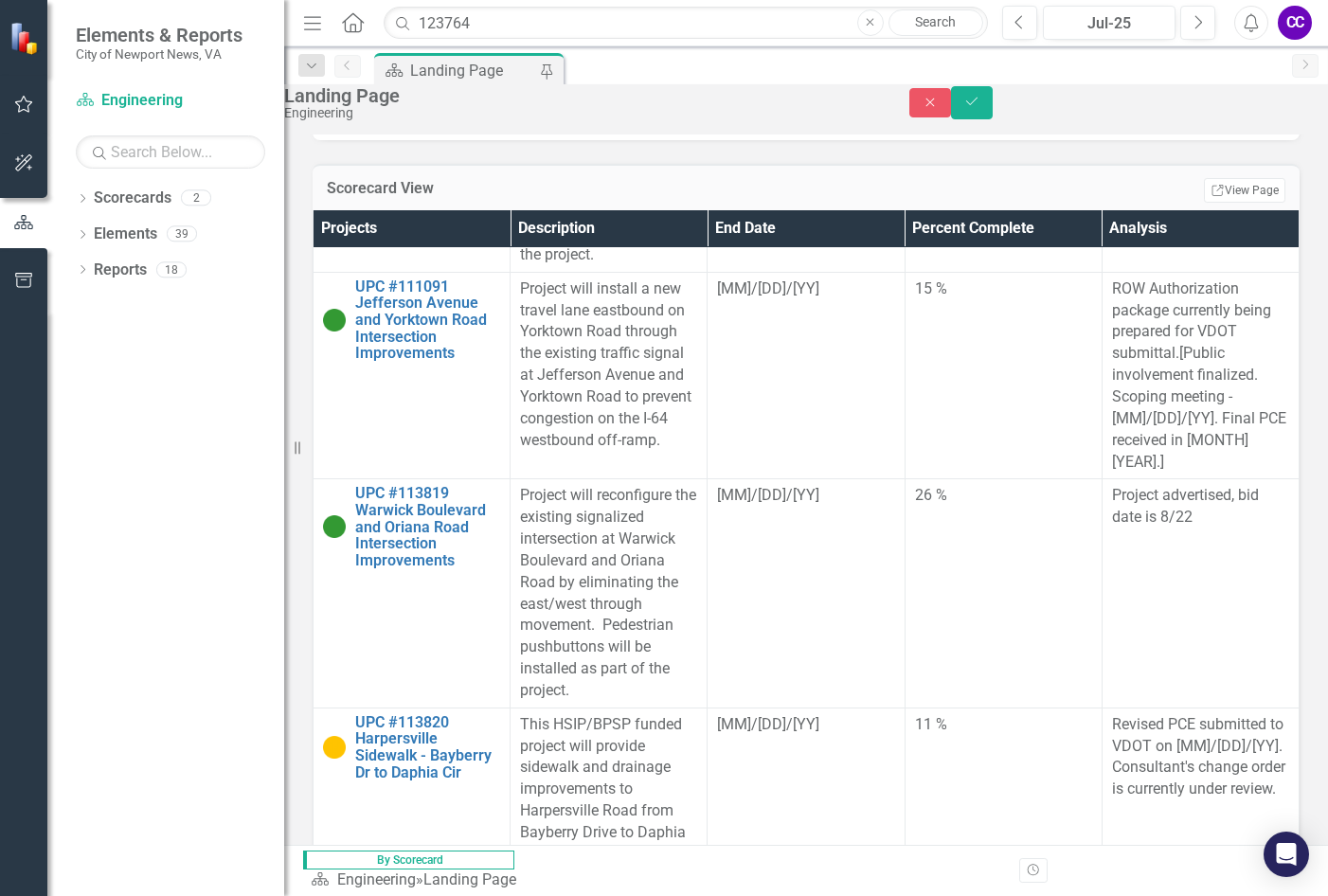 type 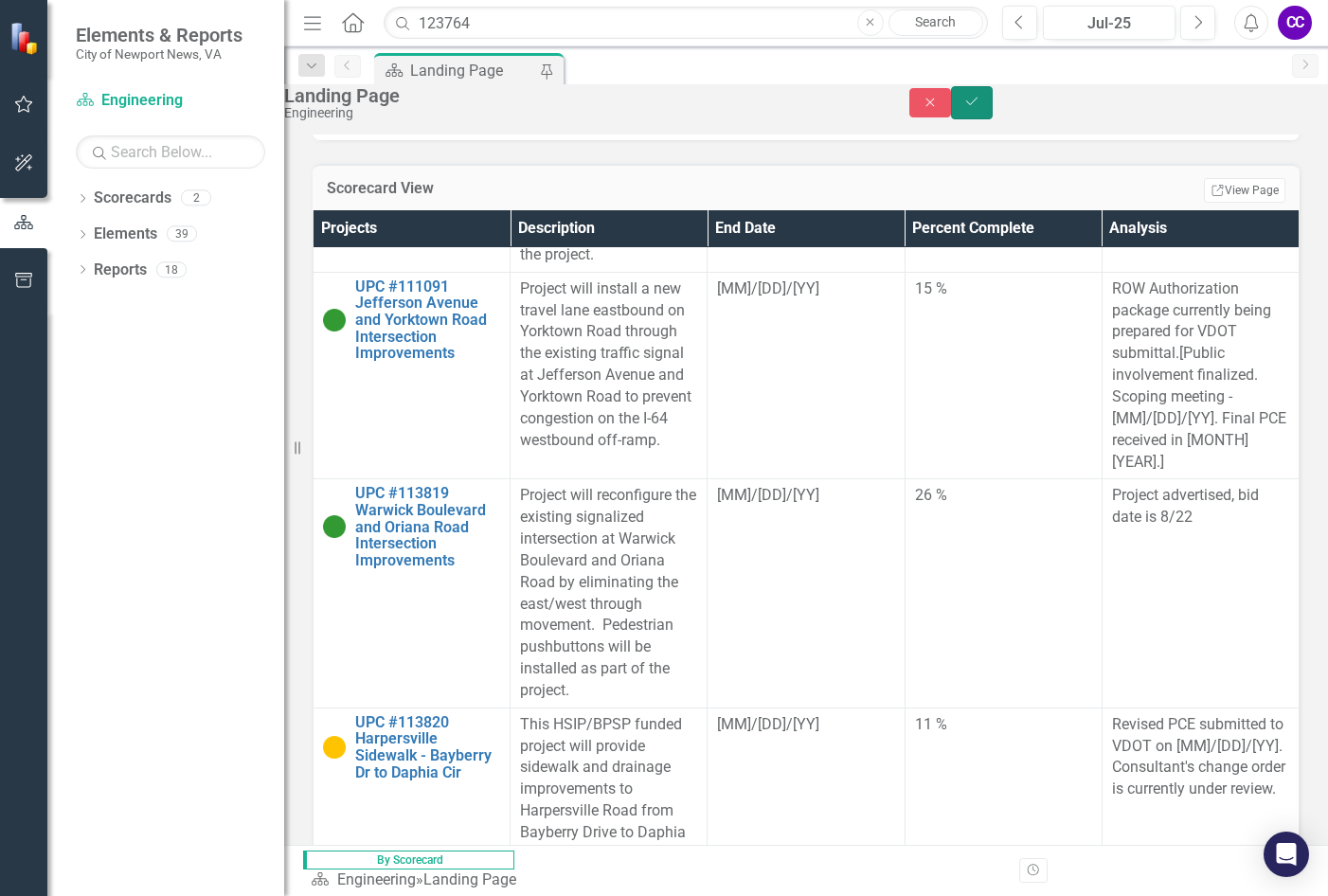 click on "Save" at bounding box center (972, 102) 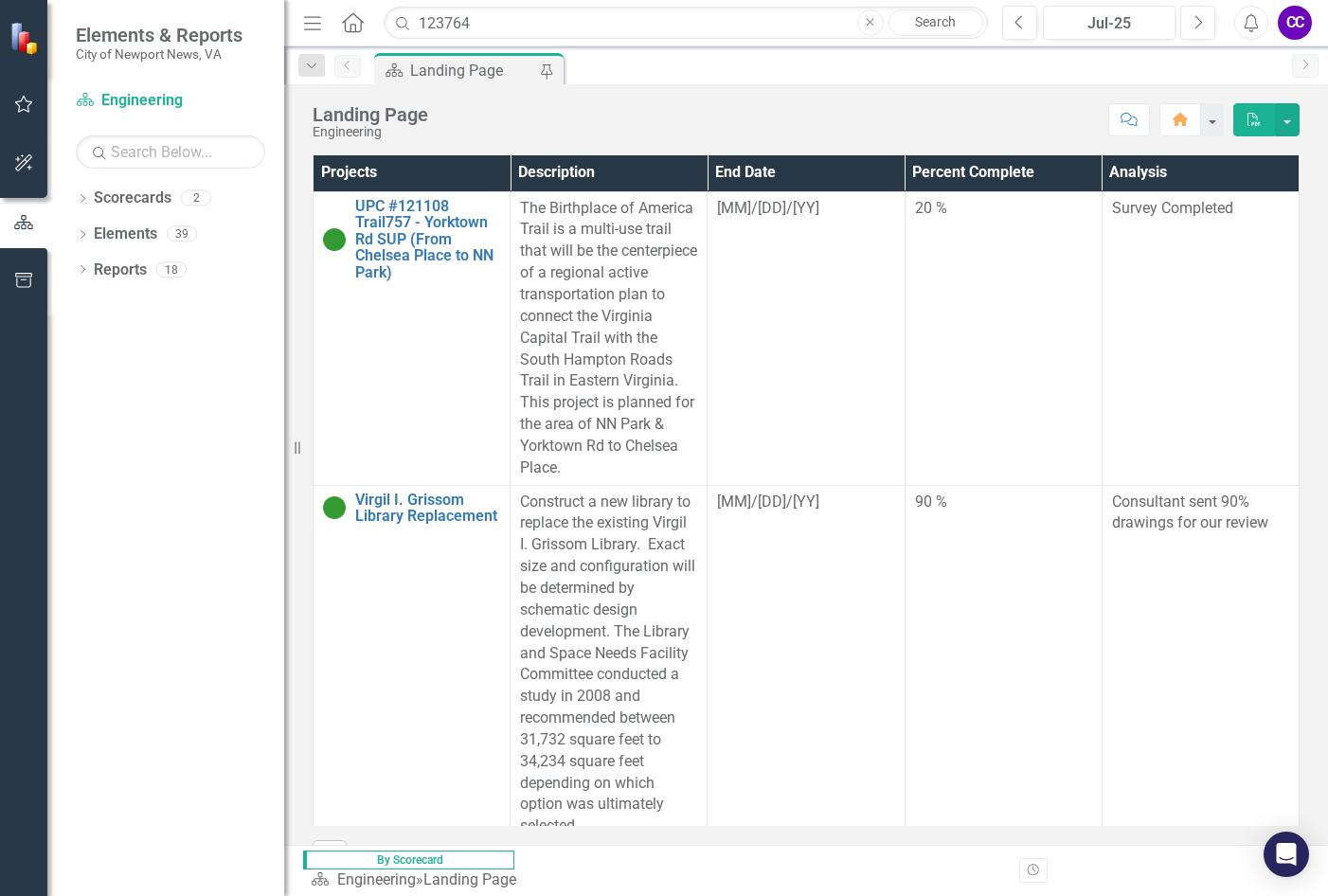 scroll, scrollTop: 474, scrollLeft: 0, axis: vertical 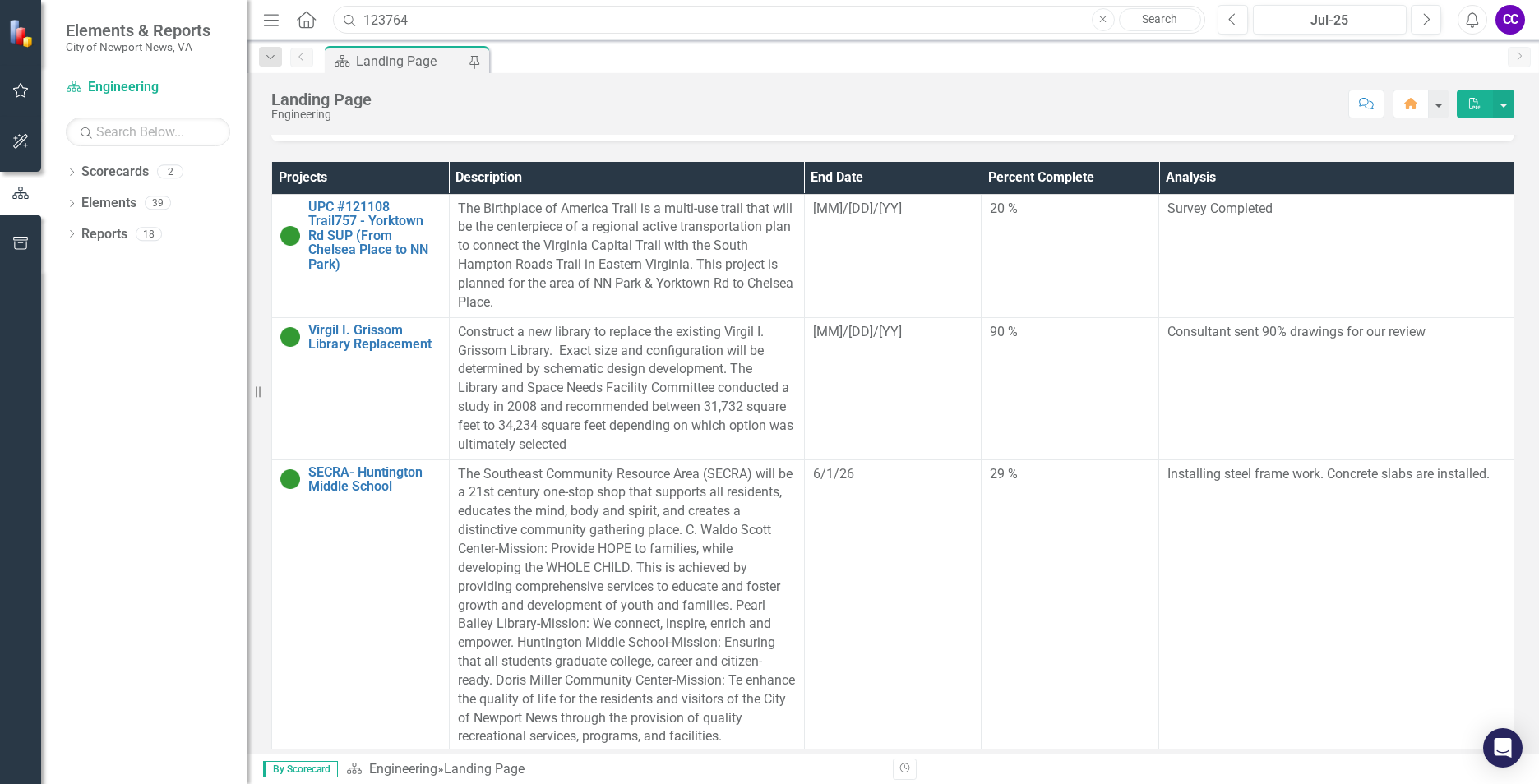 click on "123764" at bounding box center [769, 20] 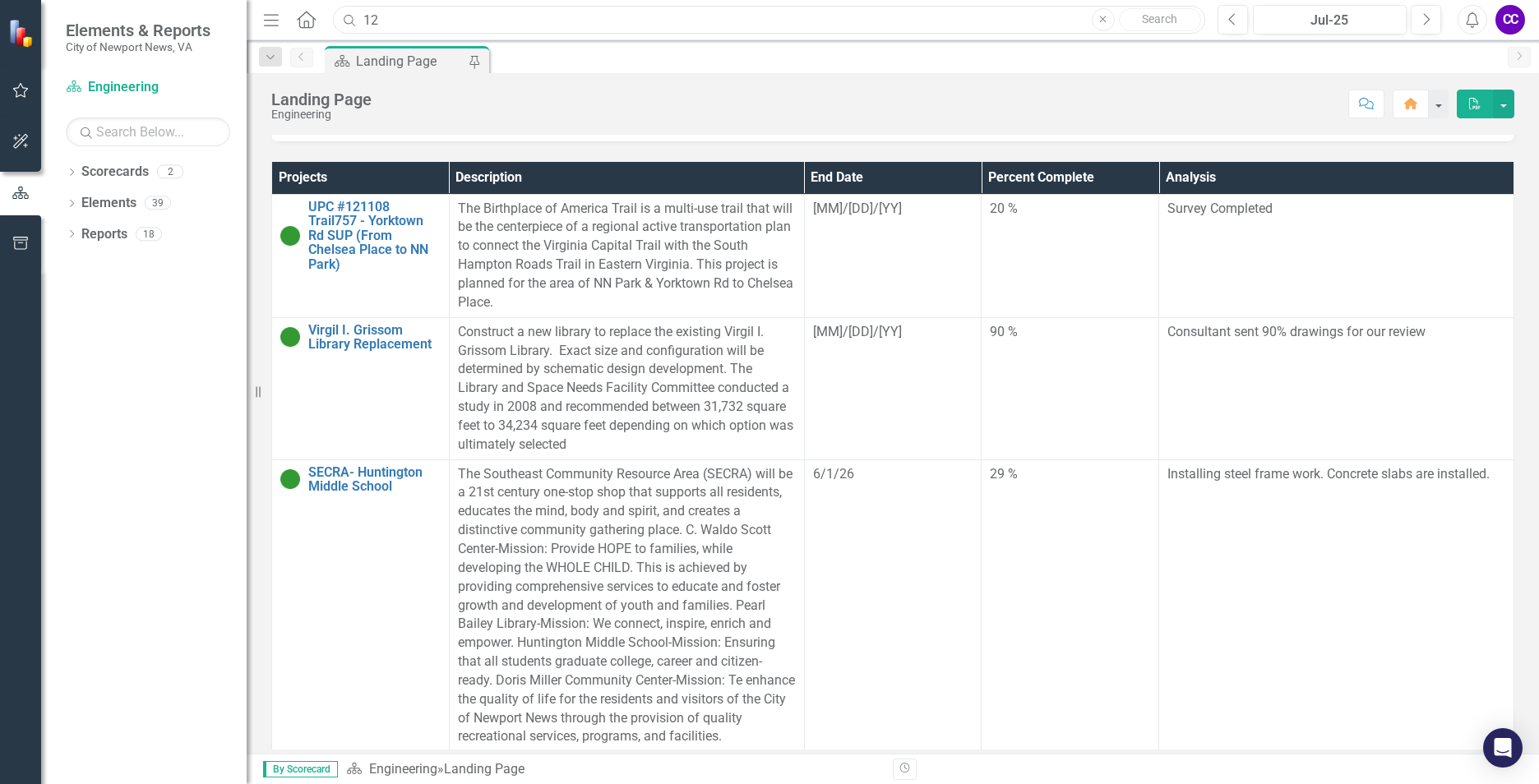 type on "1" 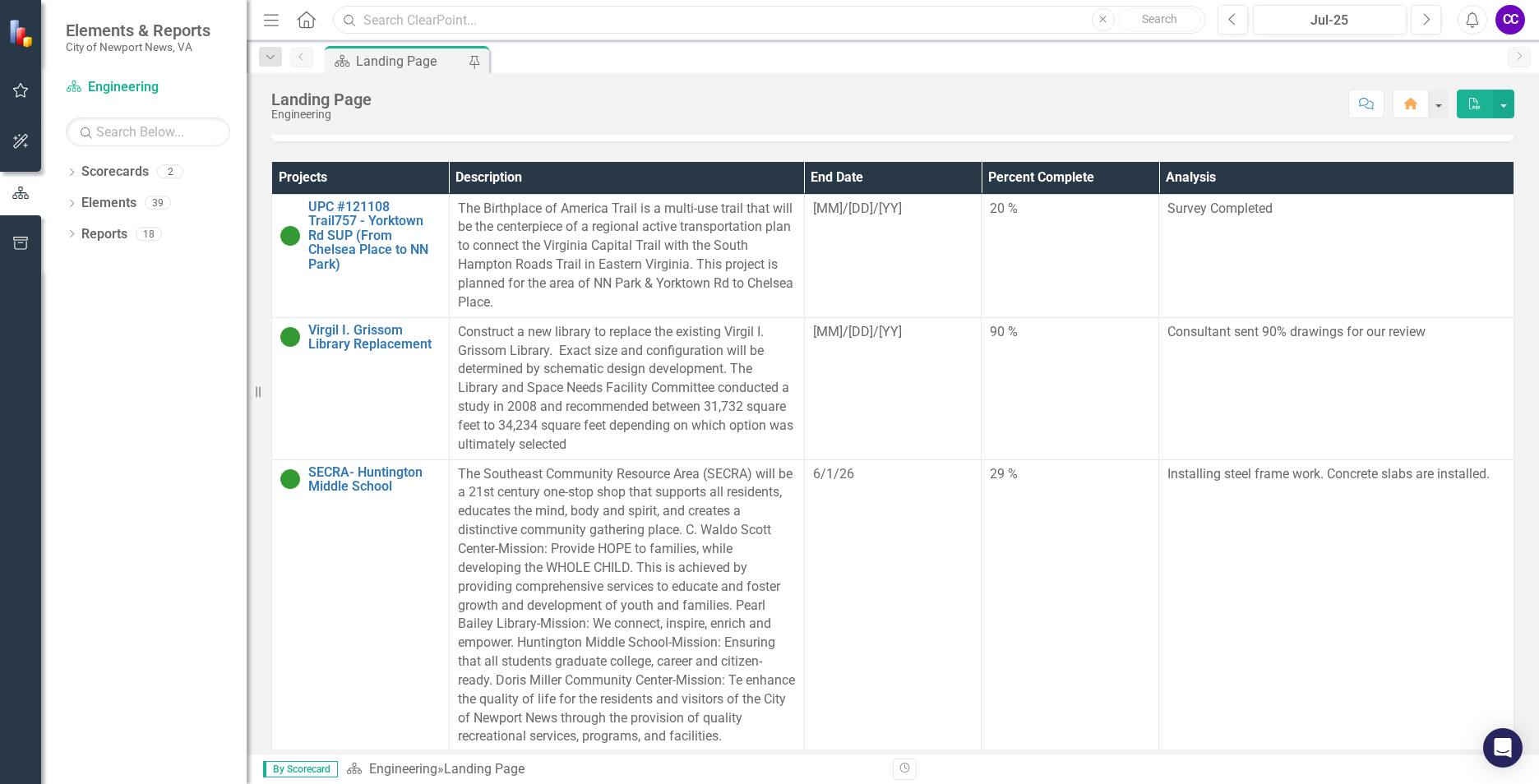 type 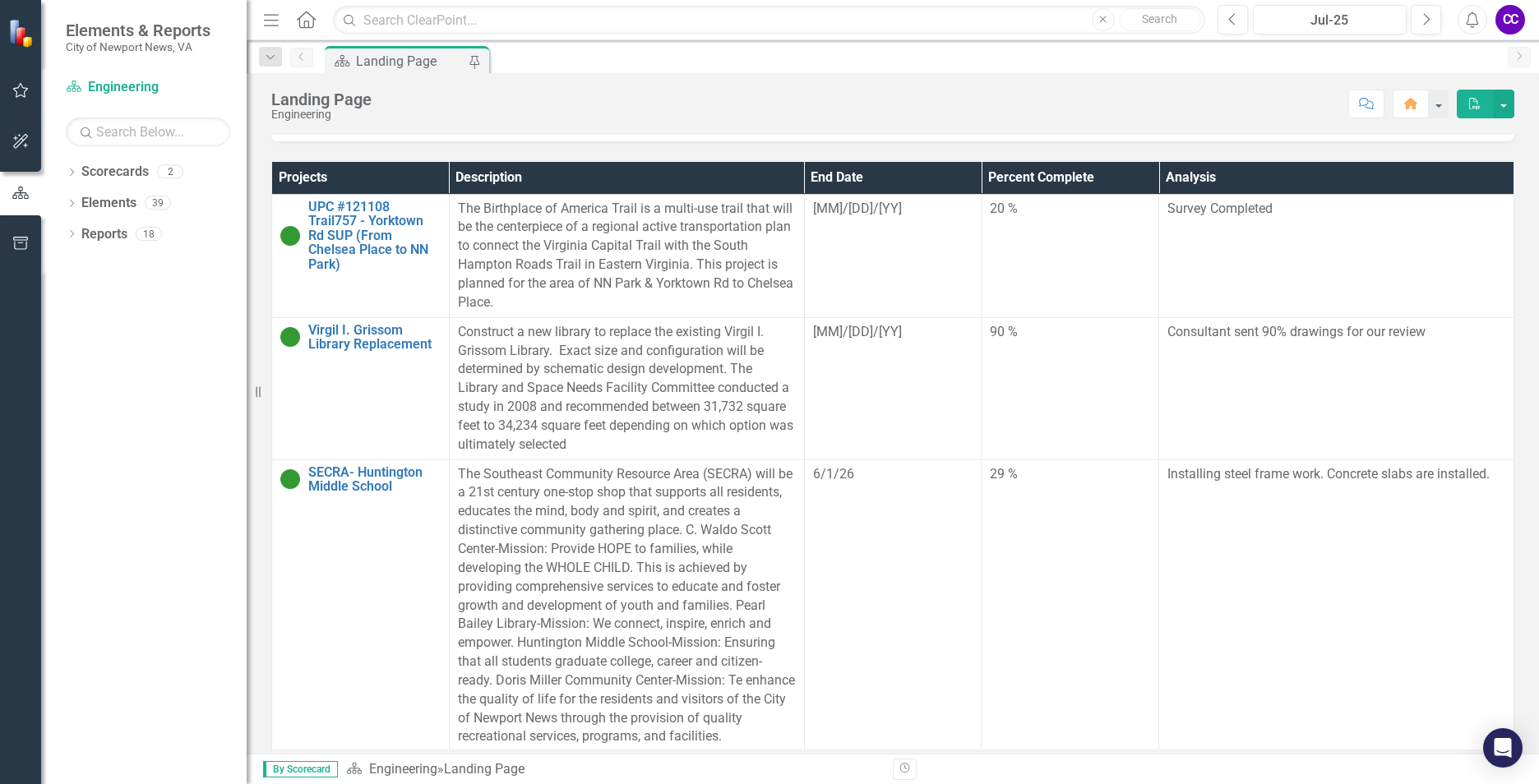 click on "Score: N/A [MONTH]-[YEAR] Completed Comment PDF" at bounding box center [947, 104] 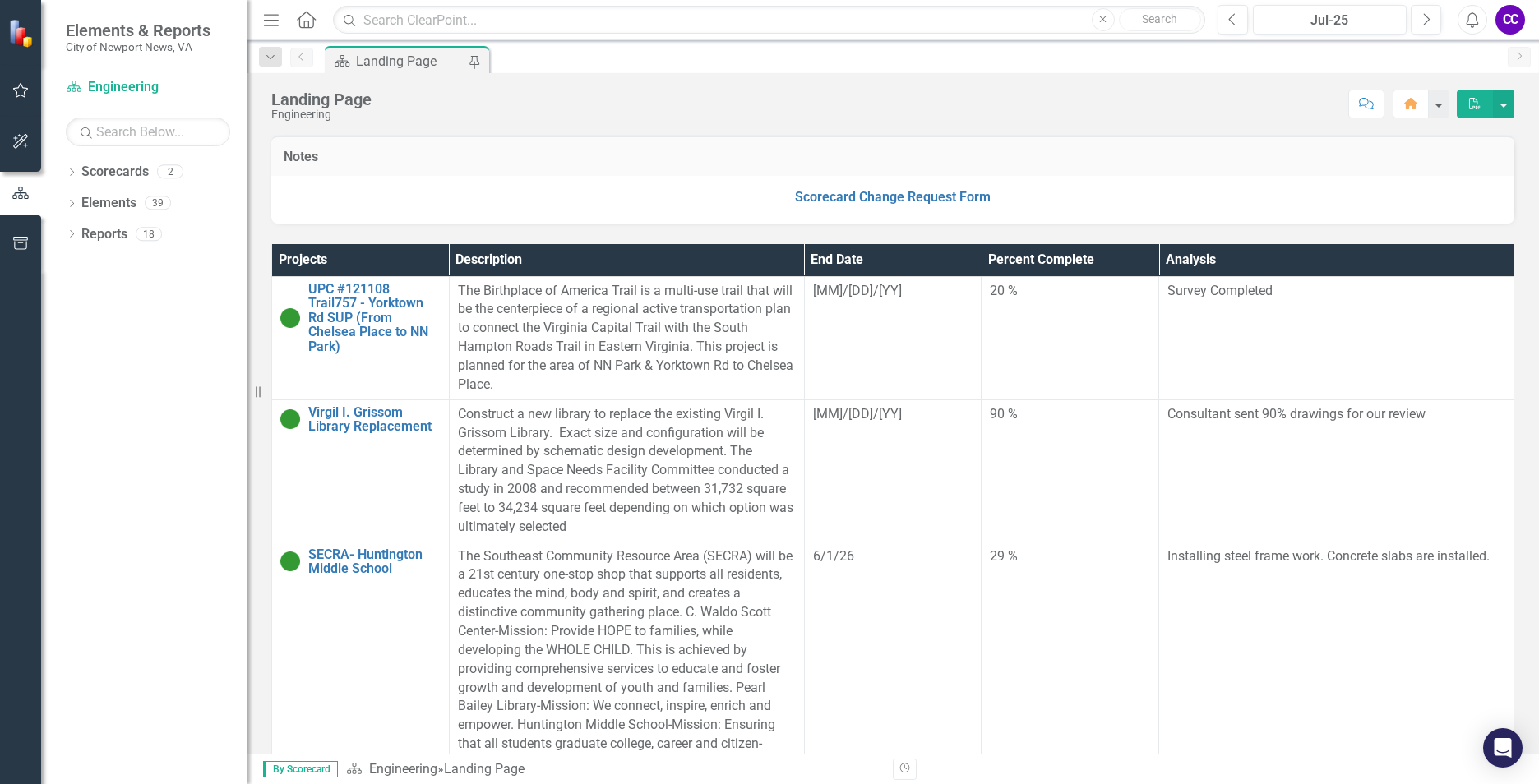 scroll, scrollTop: 409, scrollLeft: 0, axis: vertical 